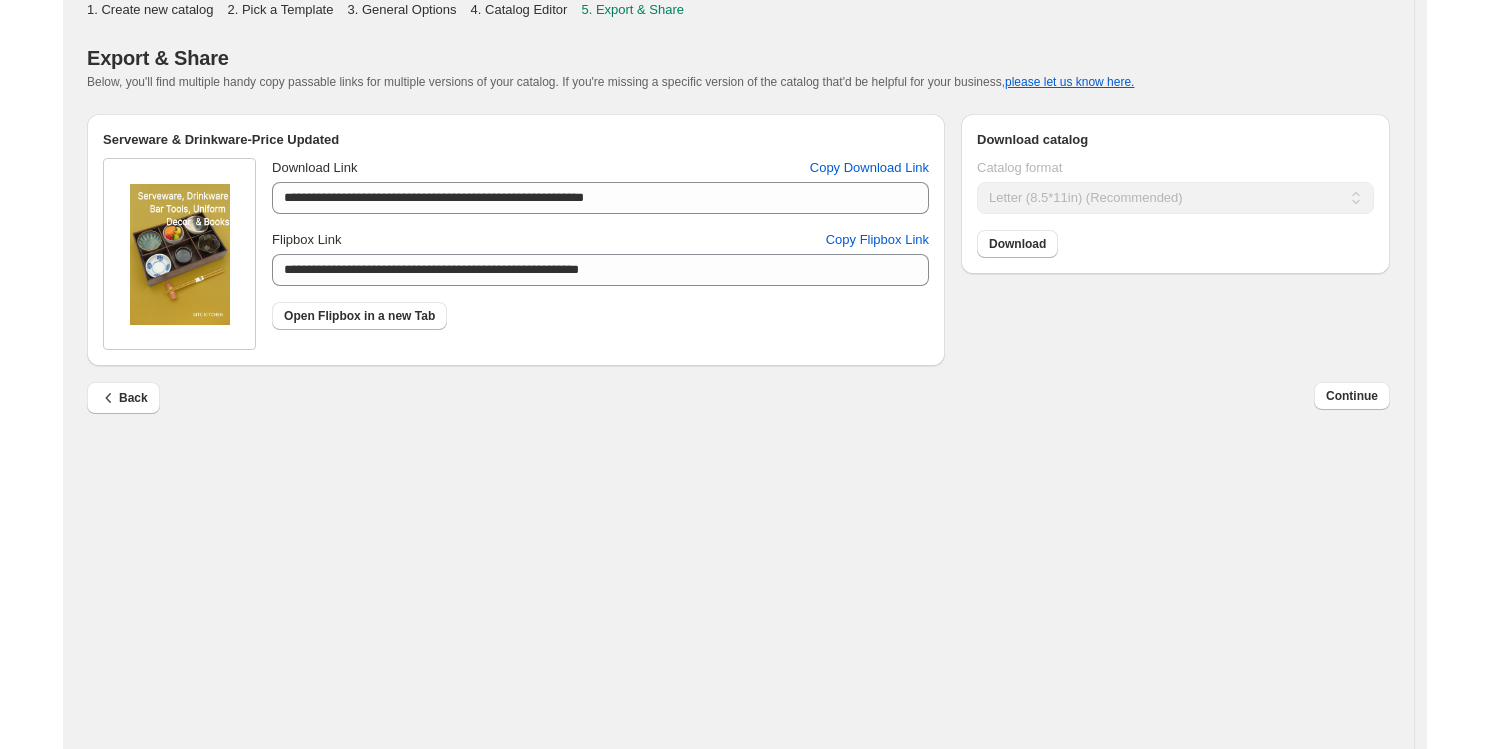 scroll, scrollTop: 0, scrollLeft: 0, axis: both 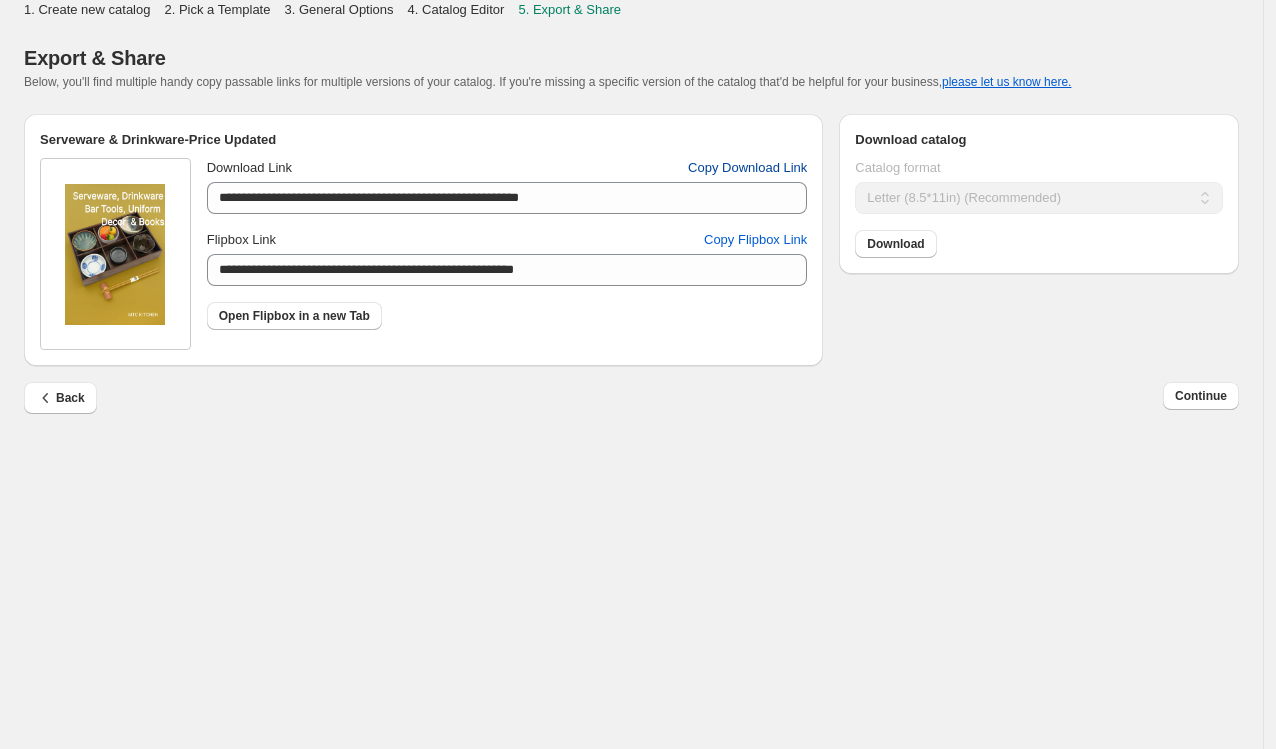 click on "Copy Download Link" at bounding box center (747, 168) 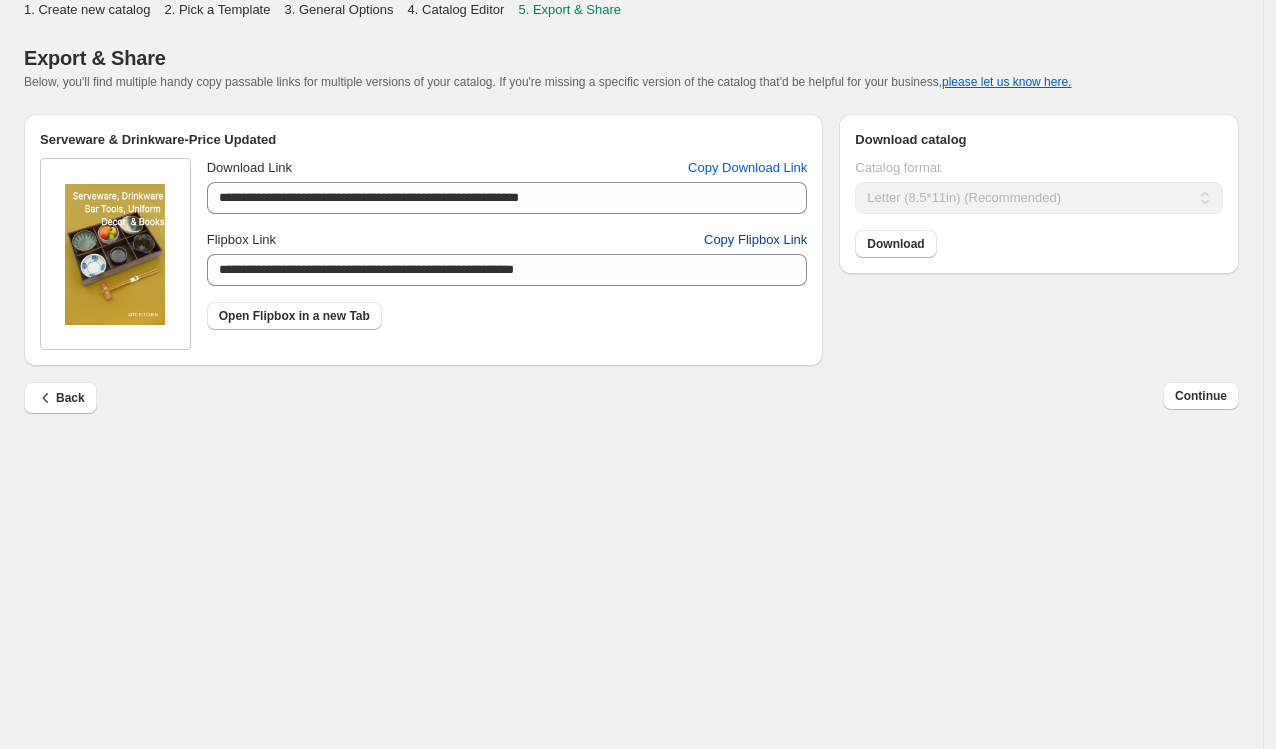 click on "Copy Flipbox Link" at bounding box center [755, 240] 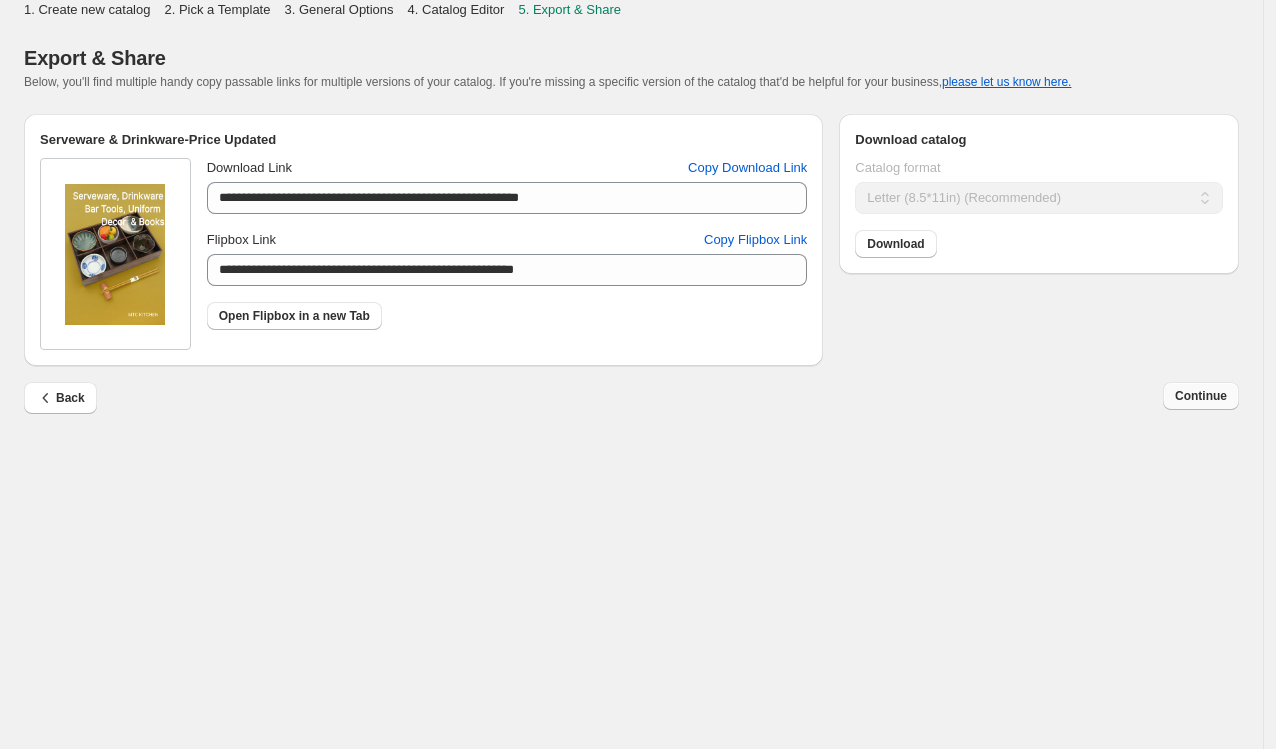 click on "Continue" at bounding box center (1201, 396) 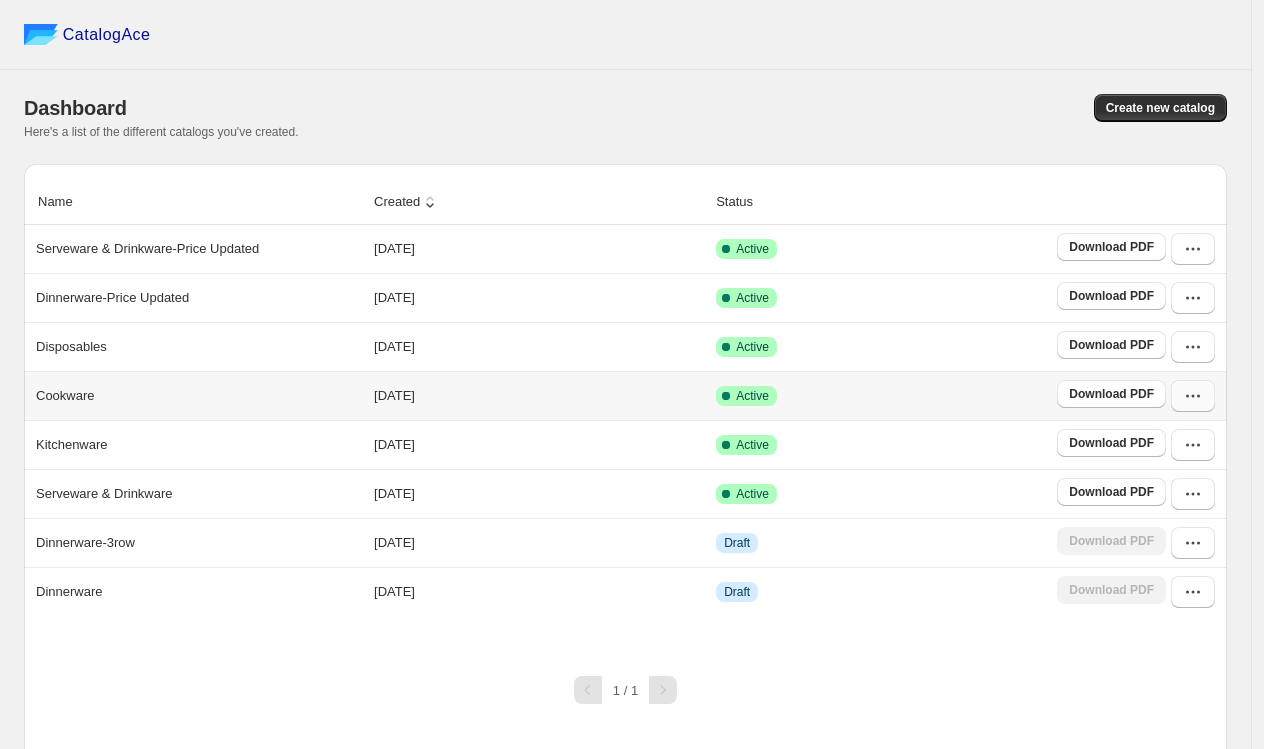 click 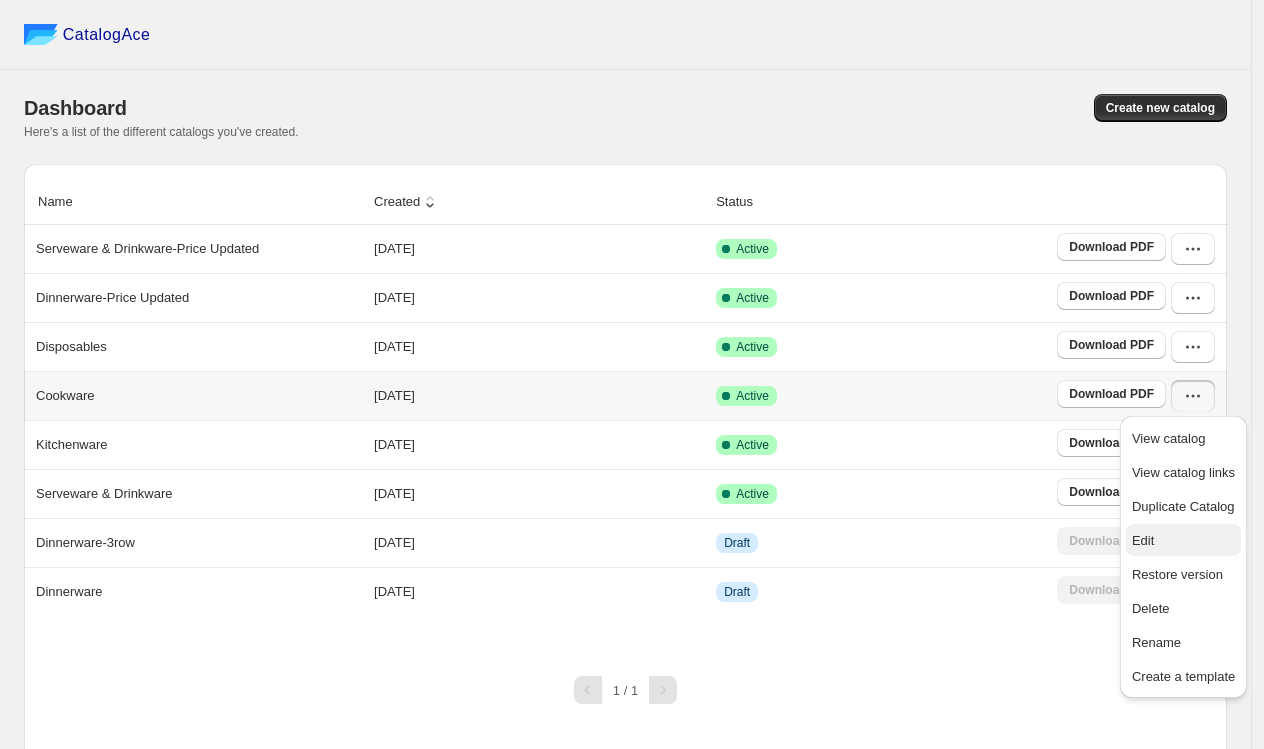 click on "Edit" at bounding box center [1143, 540] 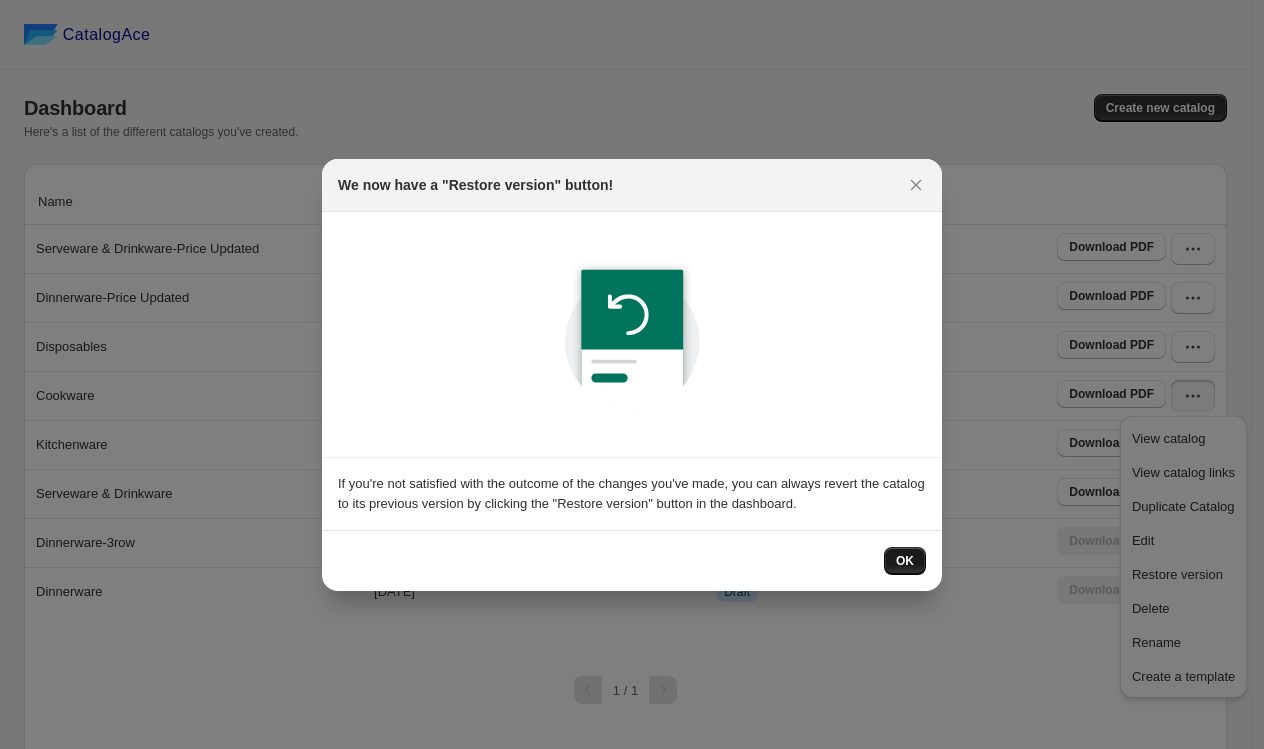 click on "OK" at bounding box center [905, 561] 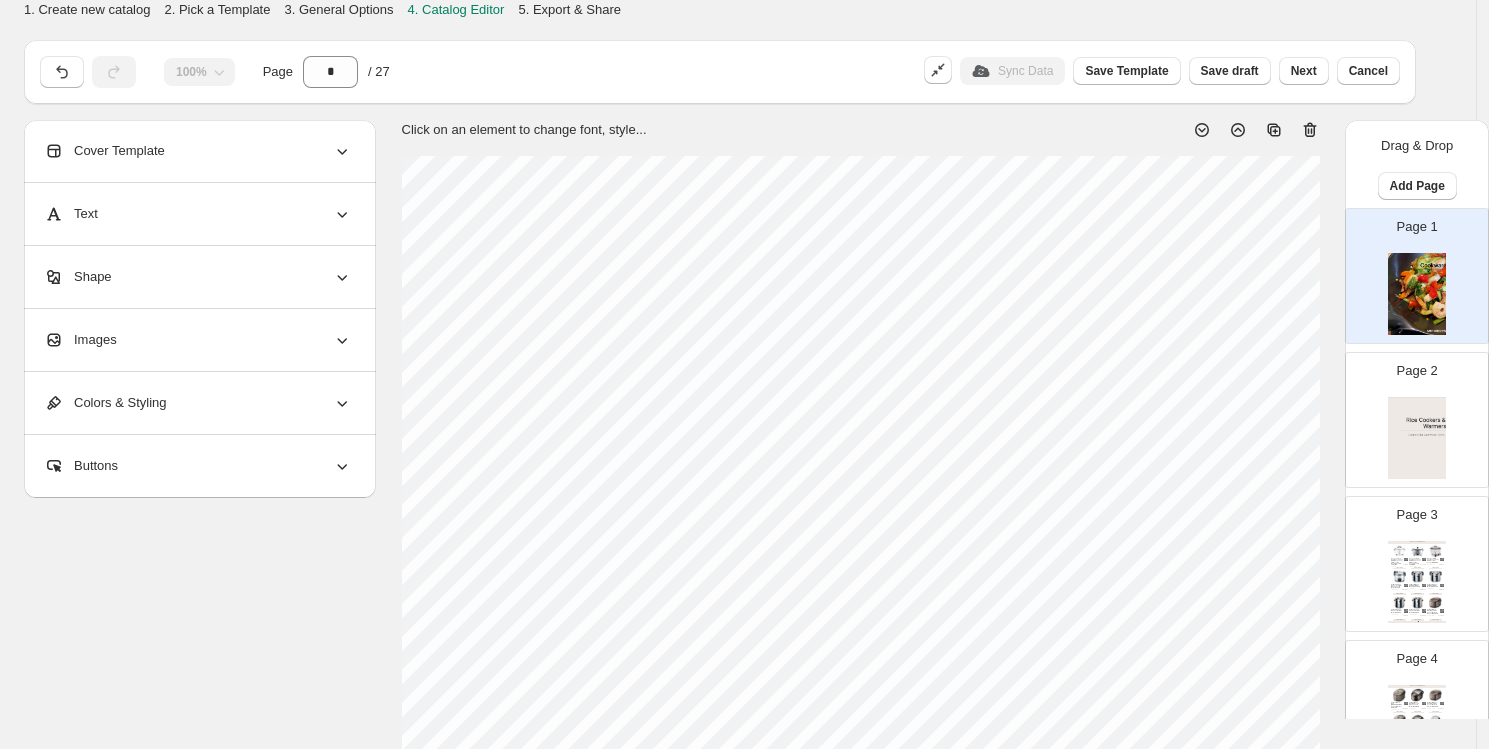 click on "Zojirushi 44 Cup NSF Electric Rice Warmer THA-803S" at bounding box center [1415, 586] 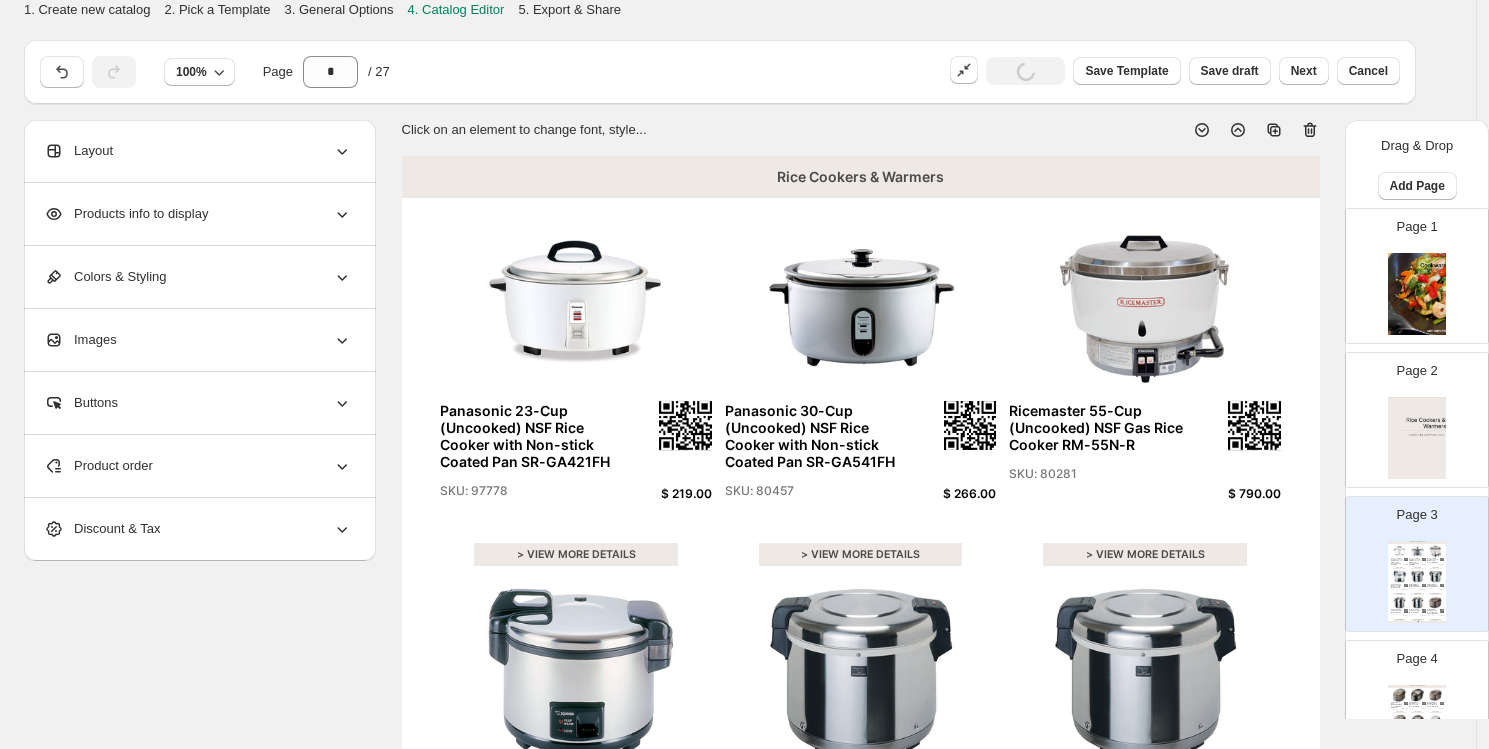 click at bounding box center [1417, 294] 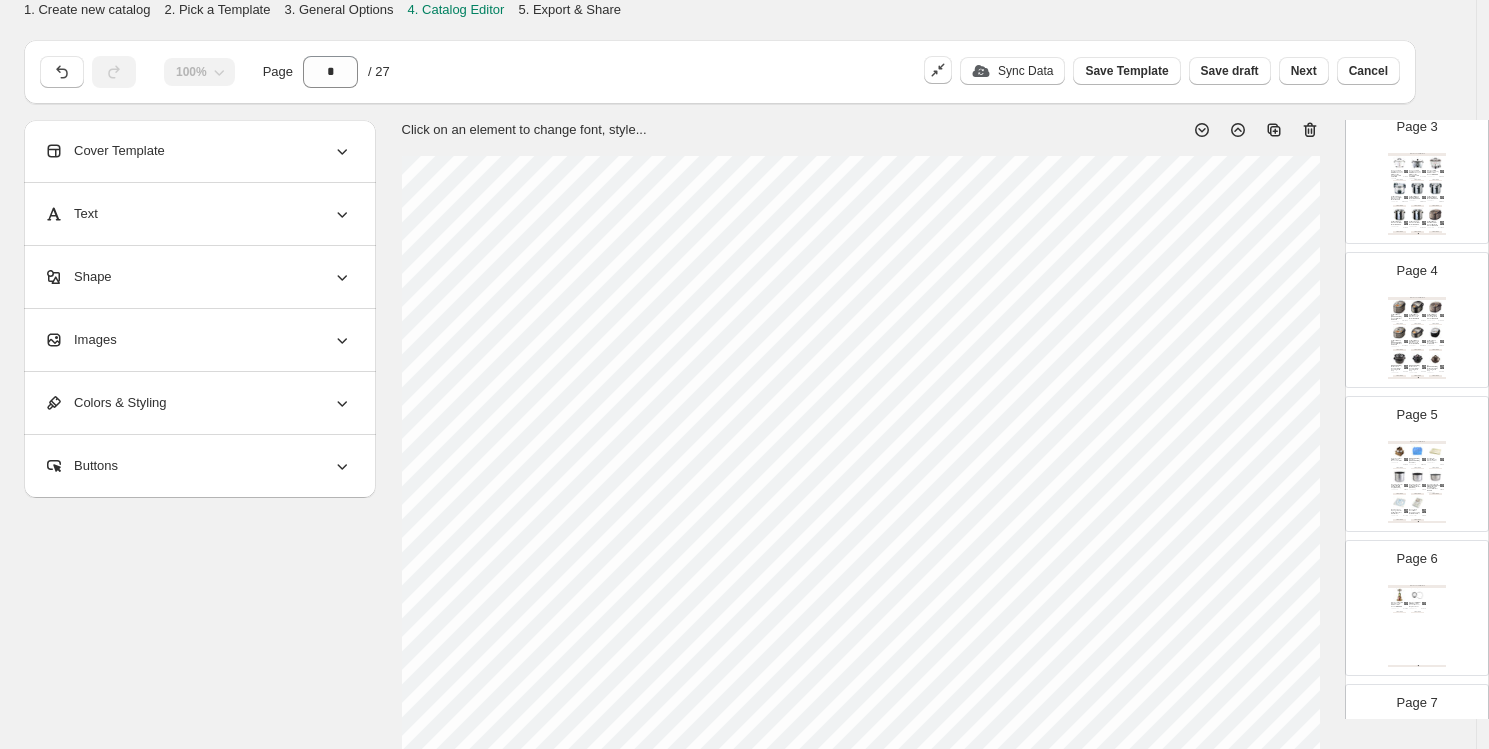 scroll, scrollTop: 444, scrollLeft: 0, axis: vertical 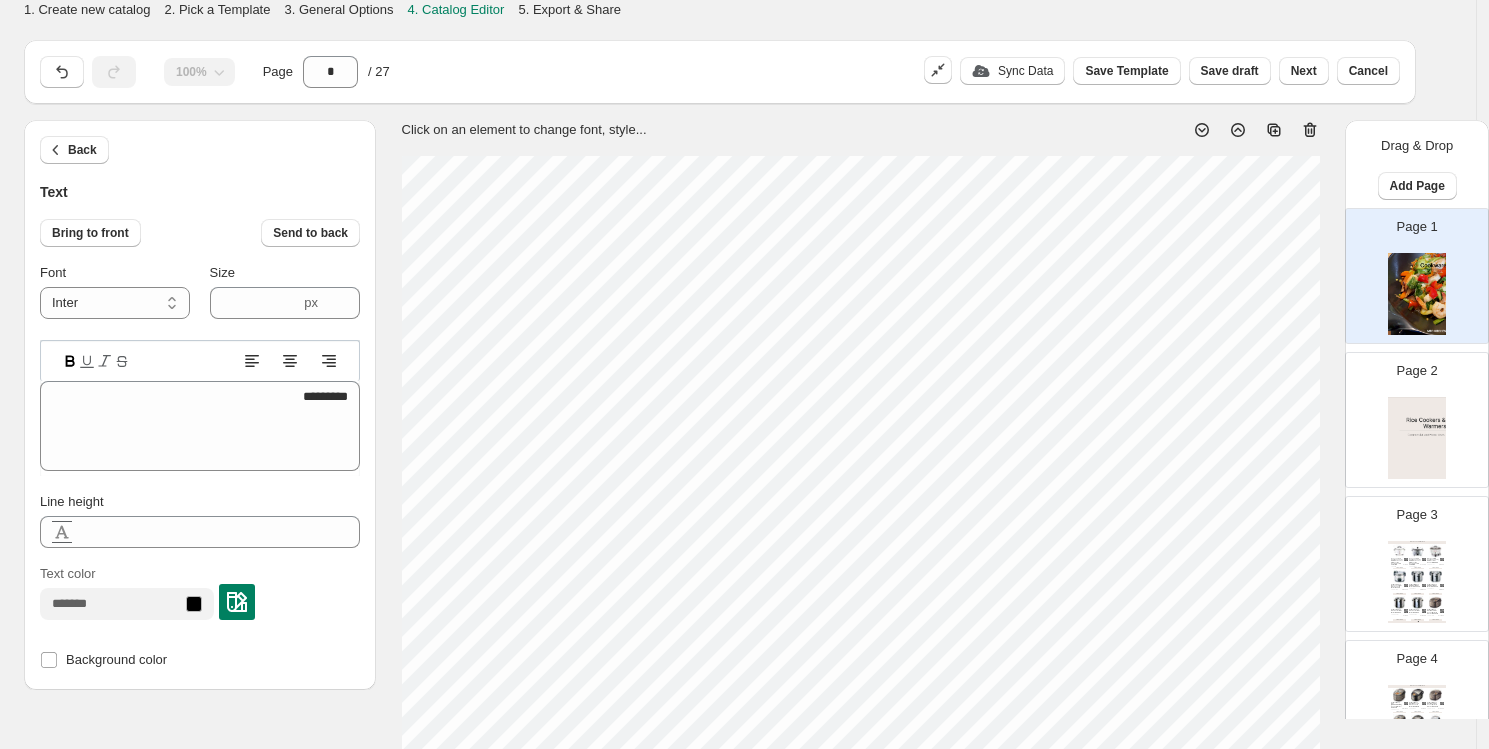 click at bounding box center [237, 602] 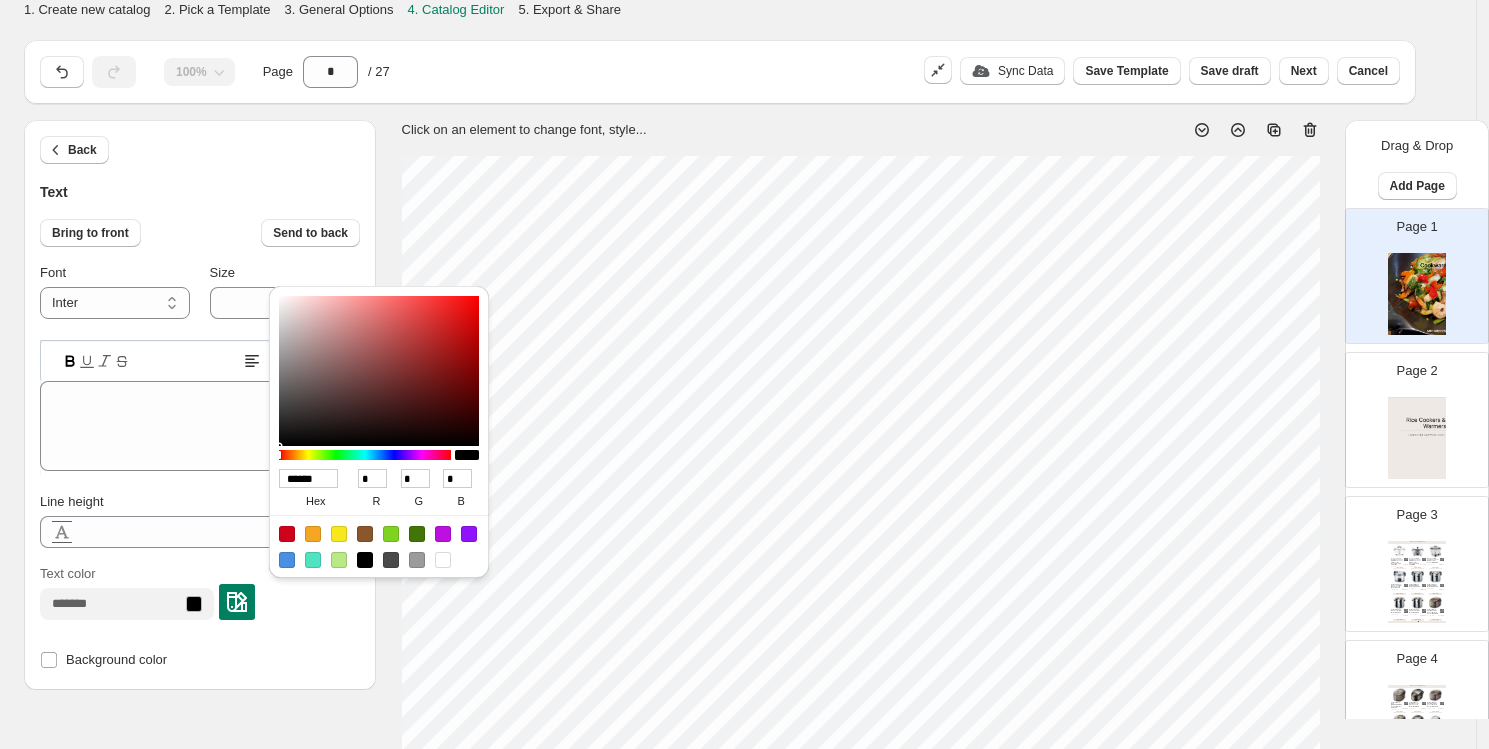 click at bounding box center (443, 560) 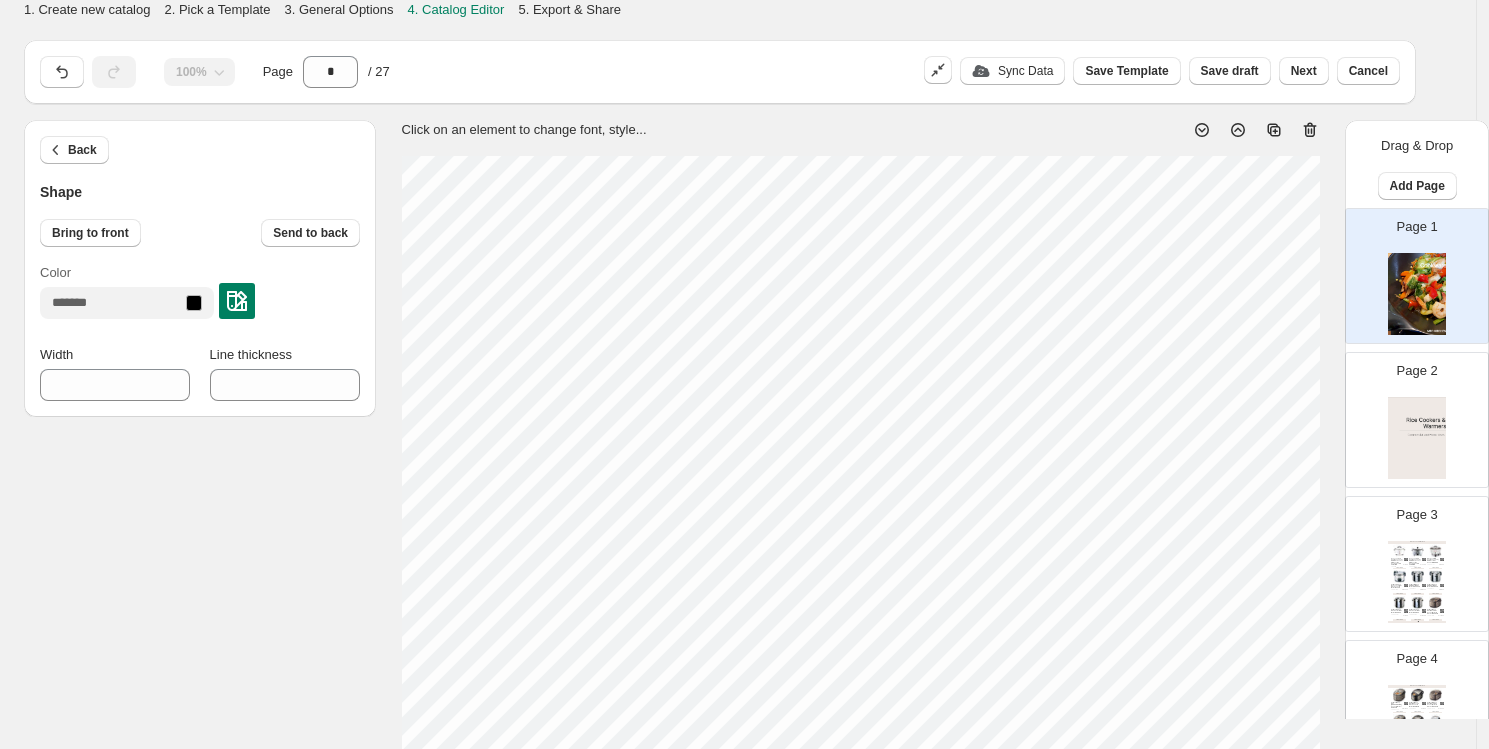 click at bounding box center [237, 301] 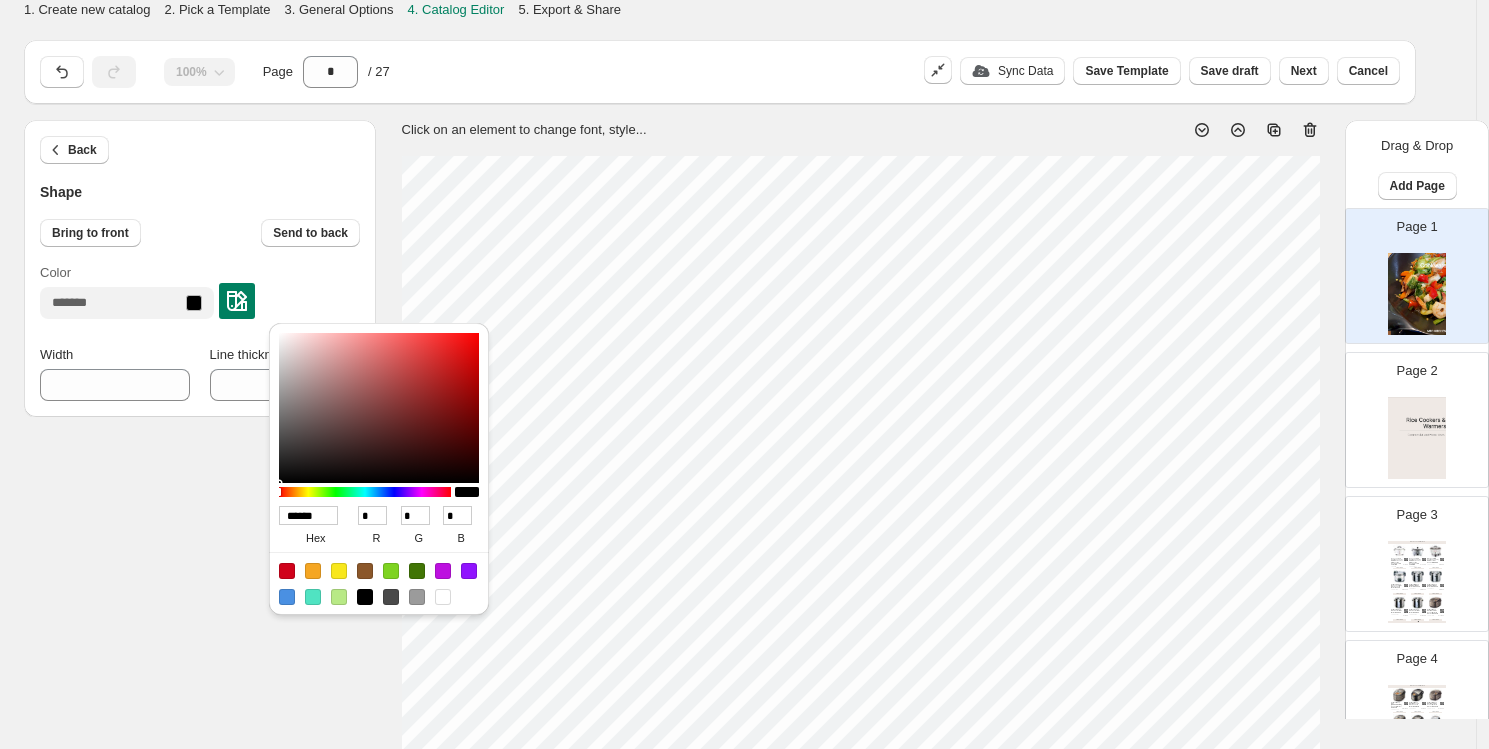 click at bounding box center (443, 597) 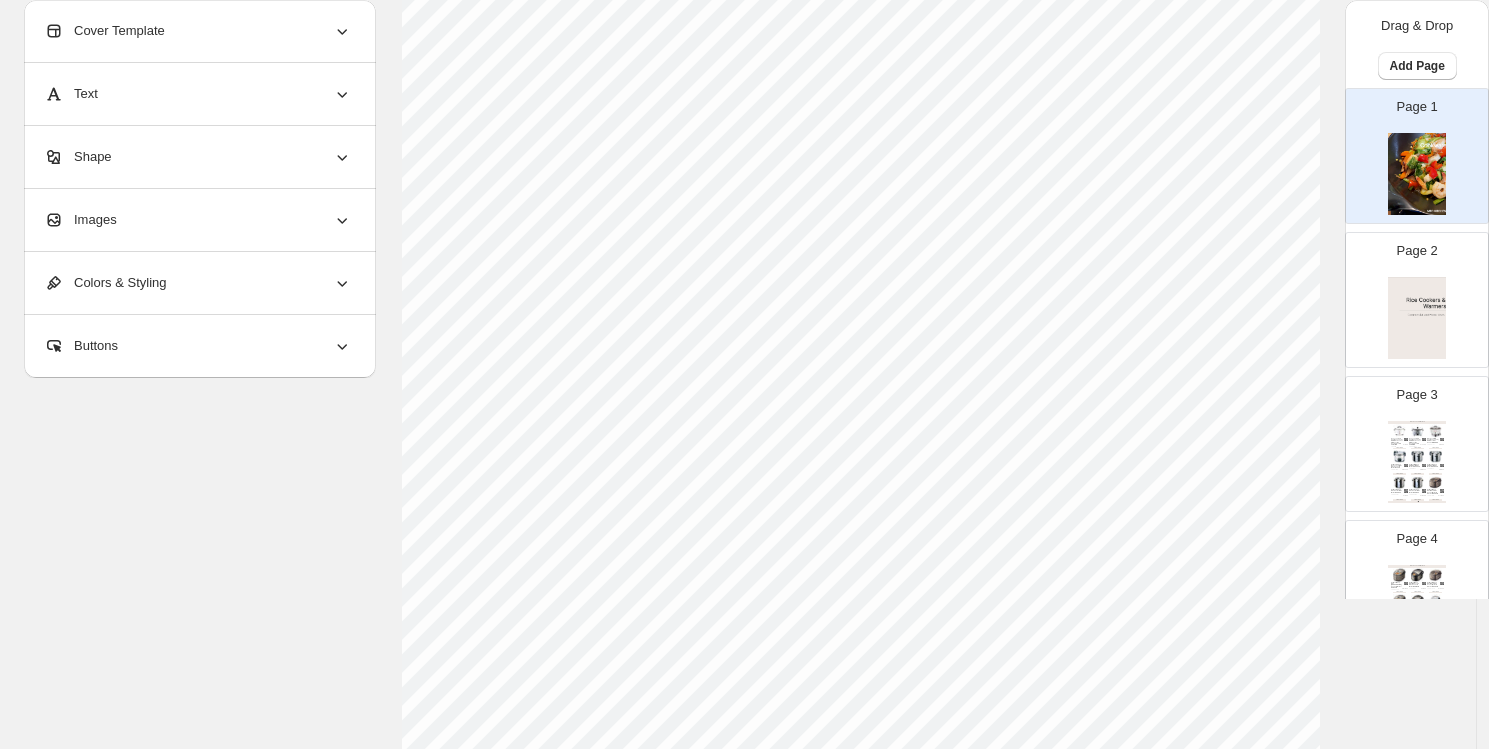 scroll, scrollTop: 333, scrollLeft: 0, axis: vertical 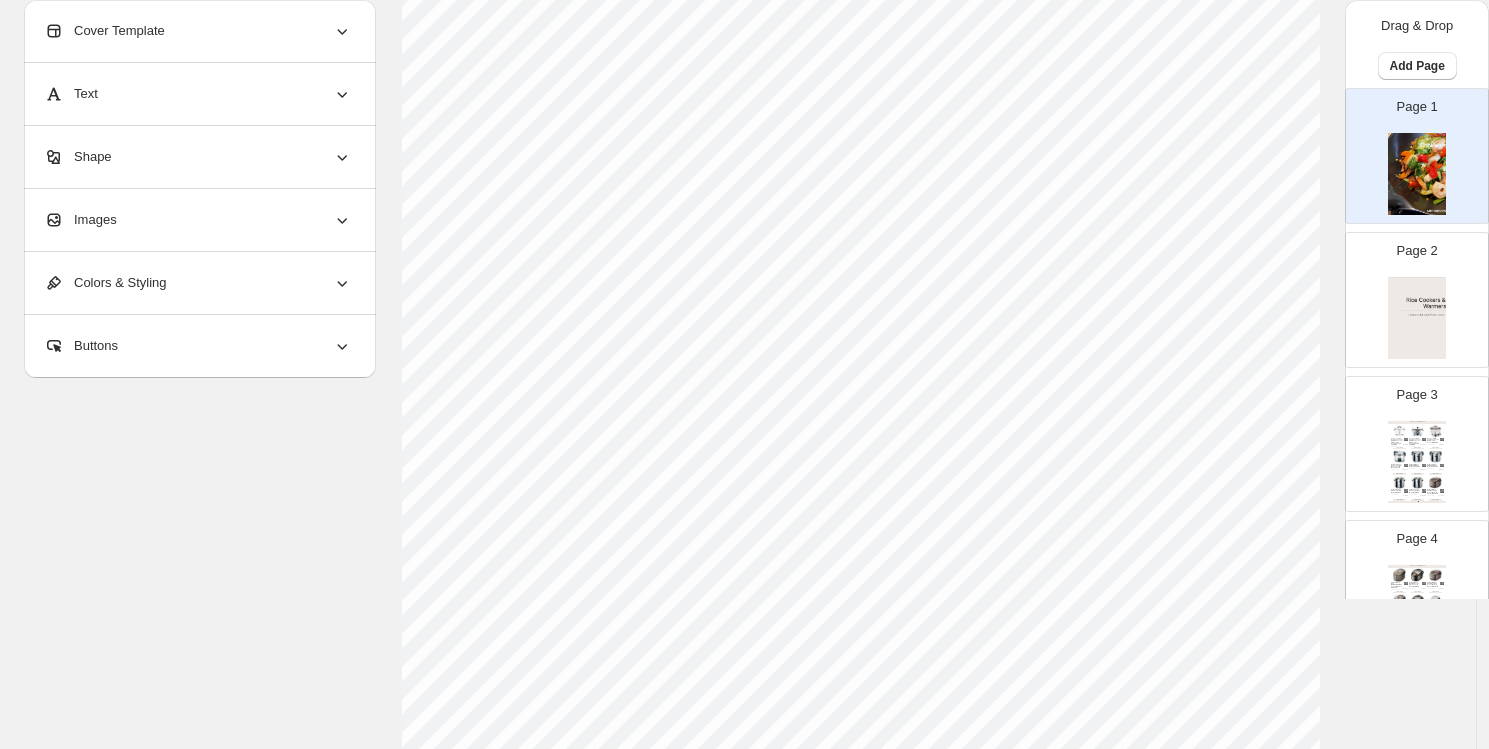 click at bounding box center (1417, 318) 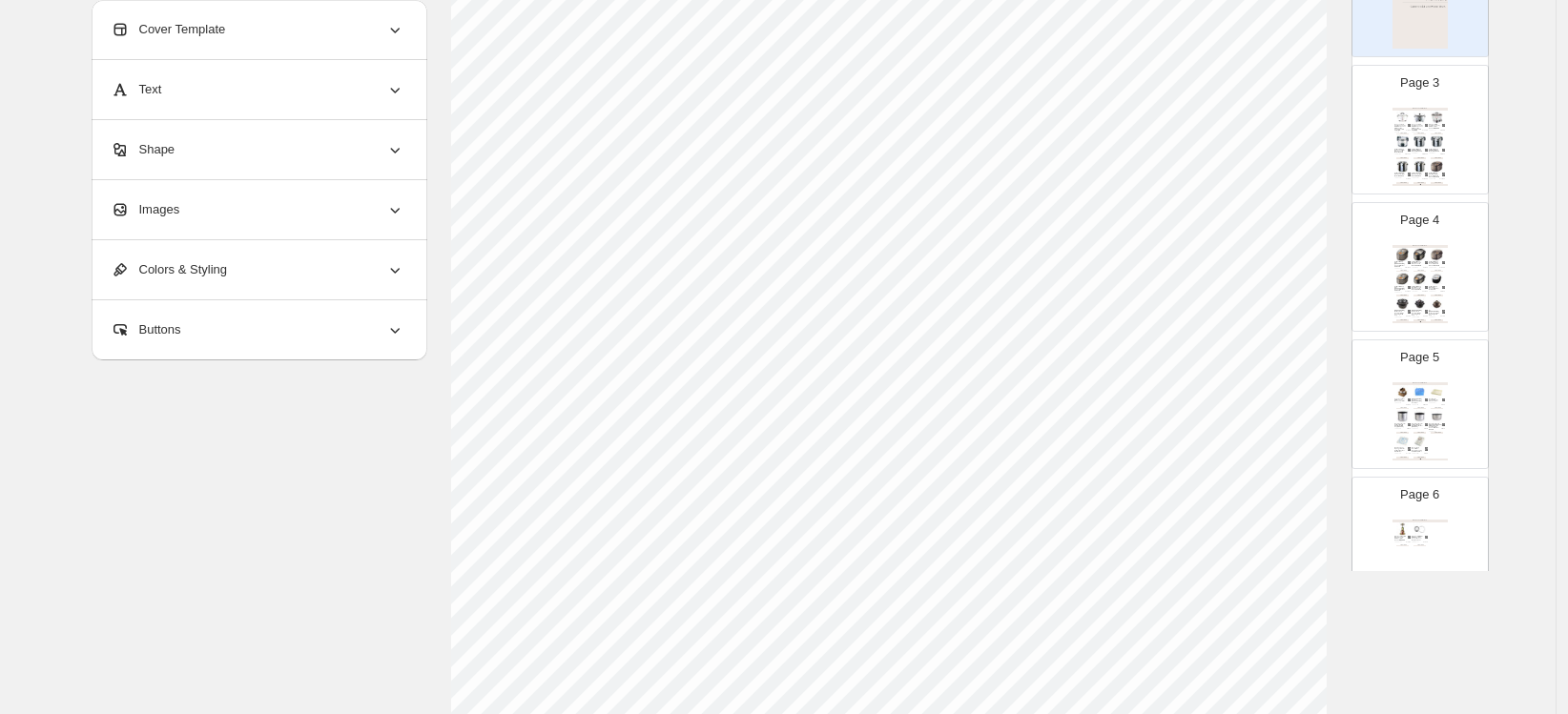 scroll, scrollTop: 317, scrollLeft: 0, axis: vertical 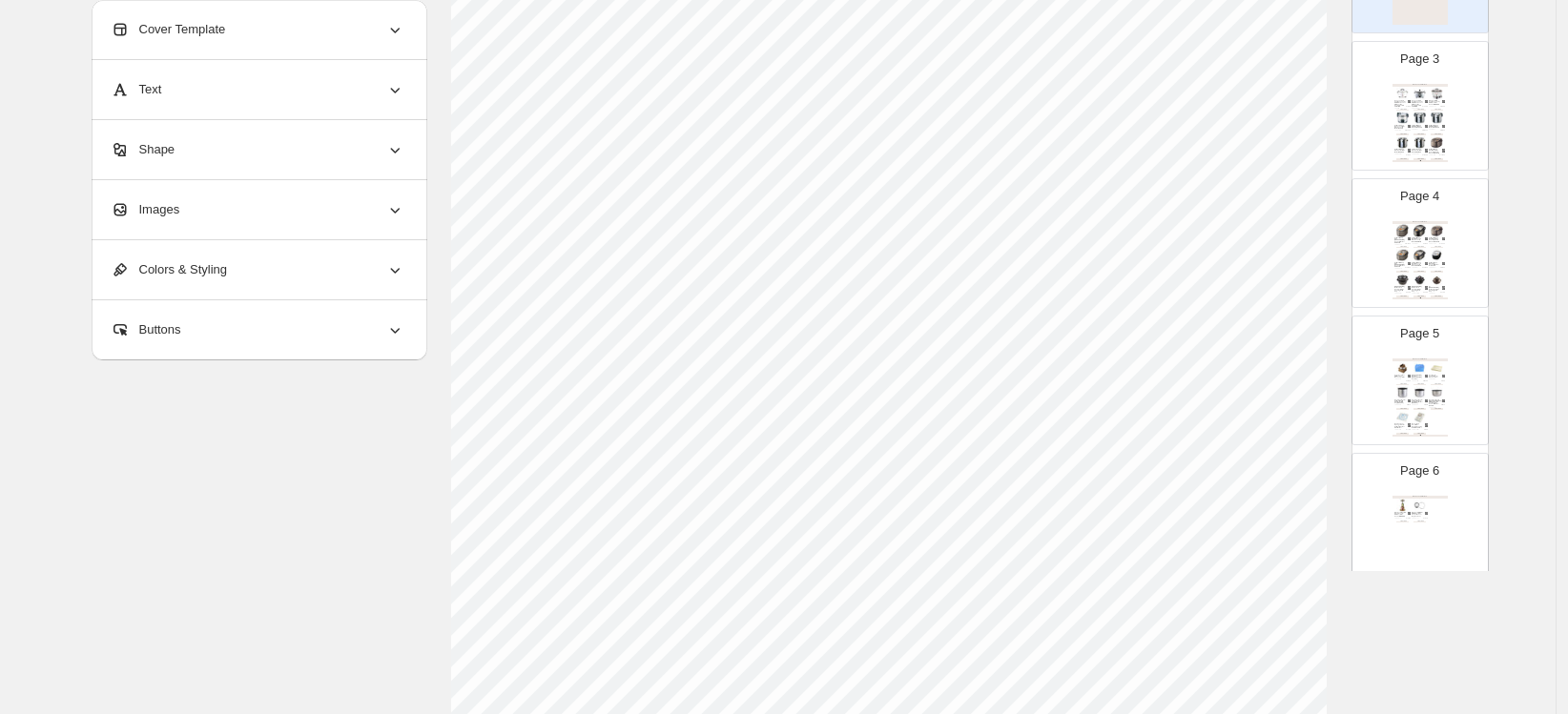 click at bounding box center [1419, 230] 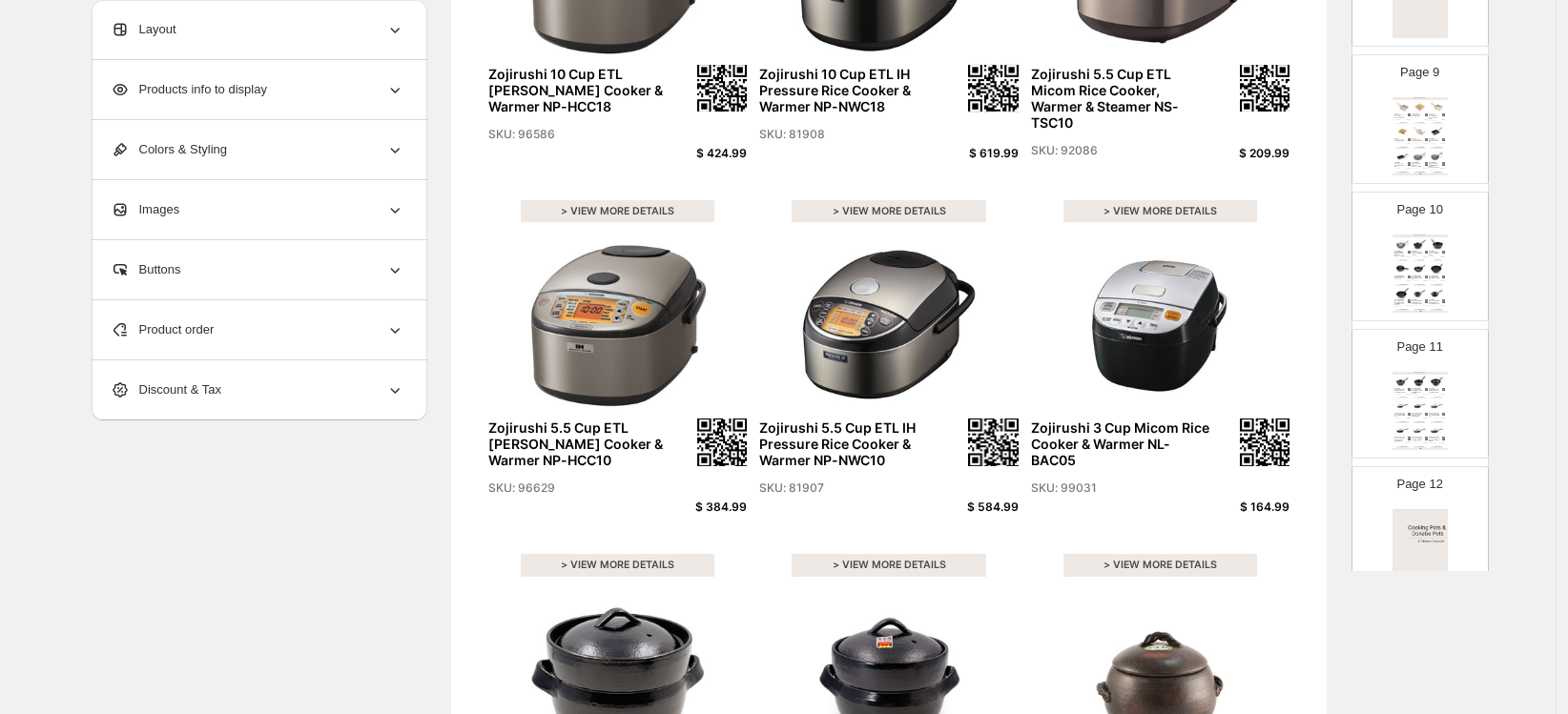 scroll, scrollTop: 1165, scrollLeft: 0, axis: vertical 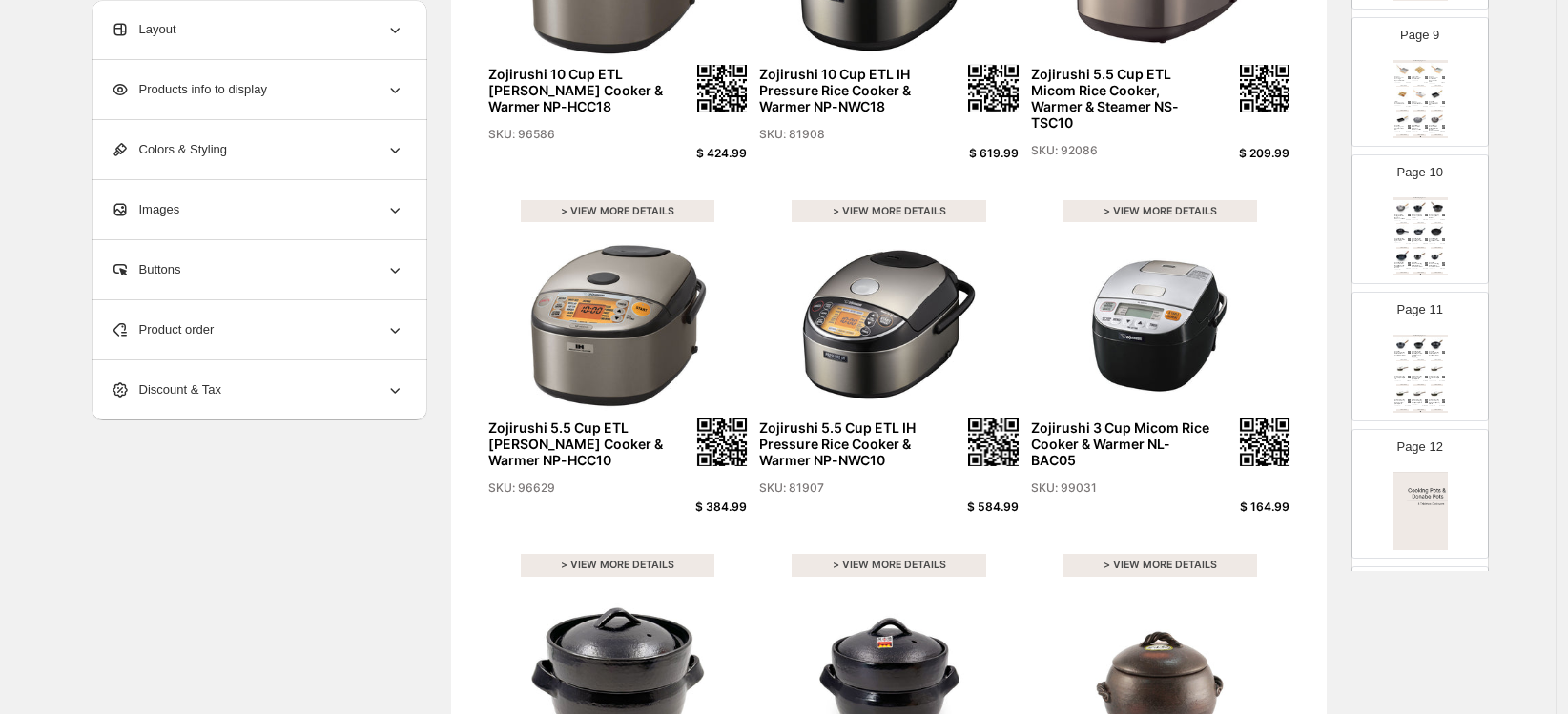 click on "SKU:  91368" at bounding box center [1417, 105] 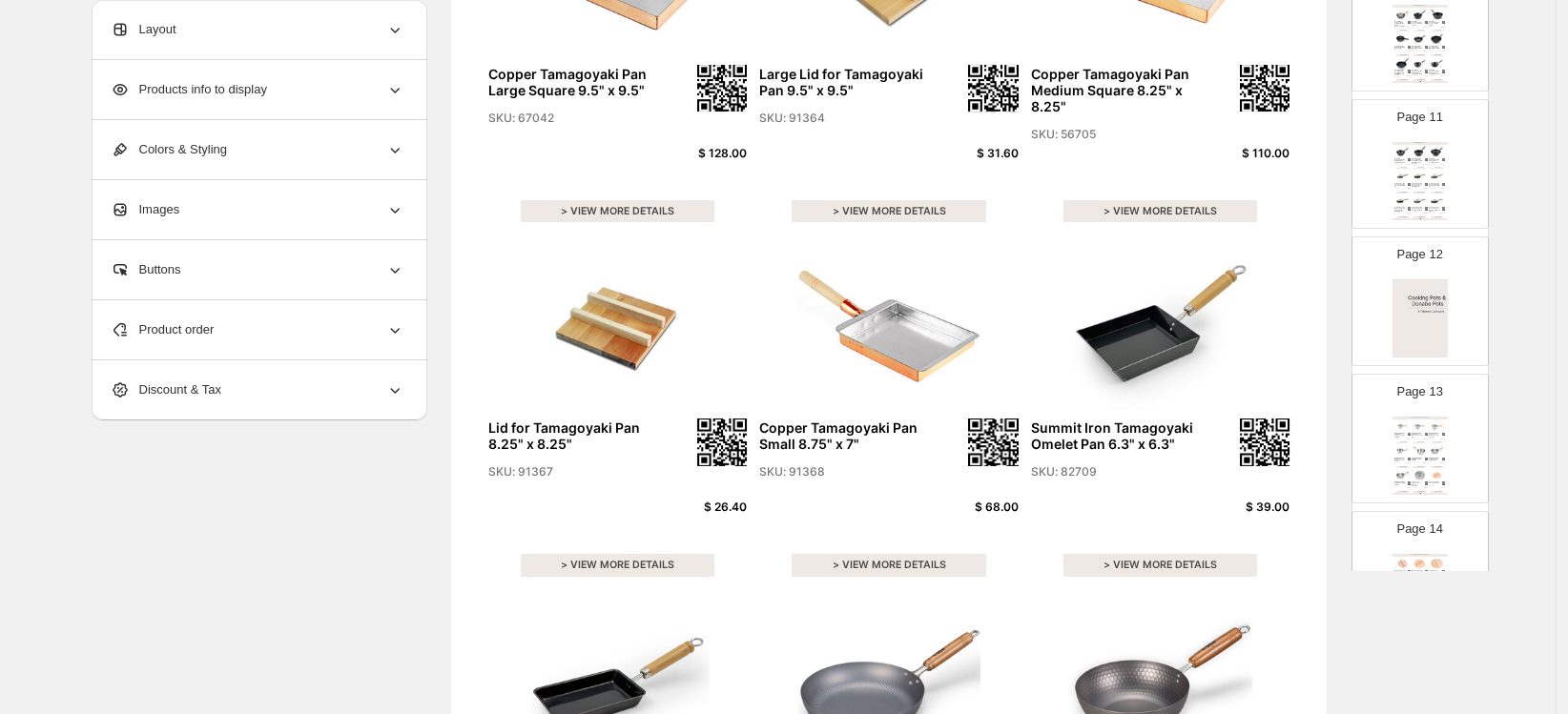 scroll, scrollTop: 1482, scrollLeft: 0, axis: vertical 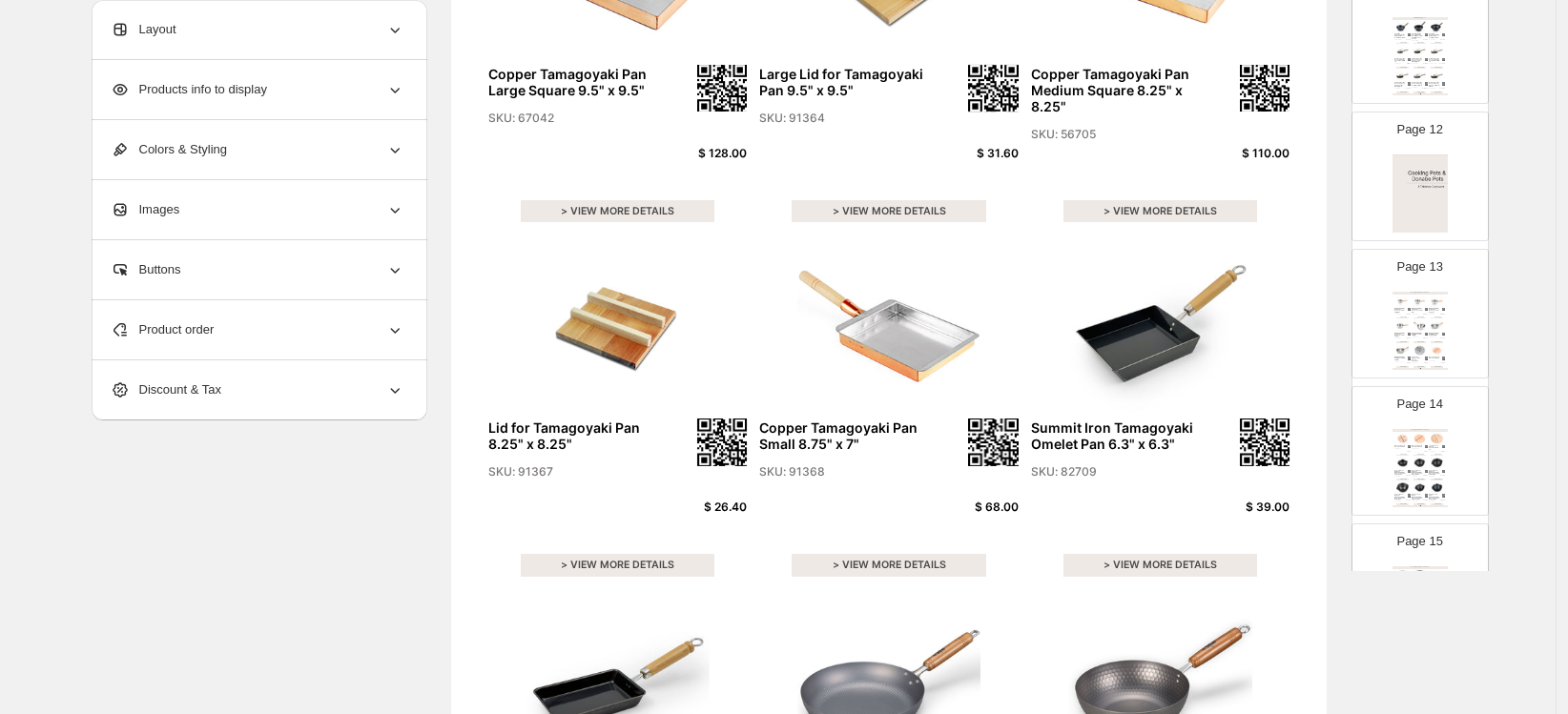 click on "> VIEW MORE DETAILS" at bounding box center (1436, 342) 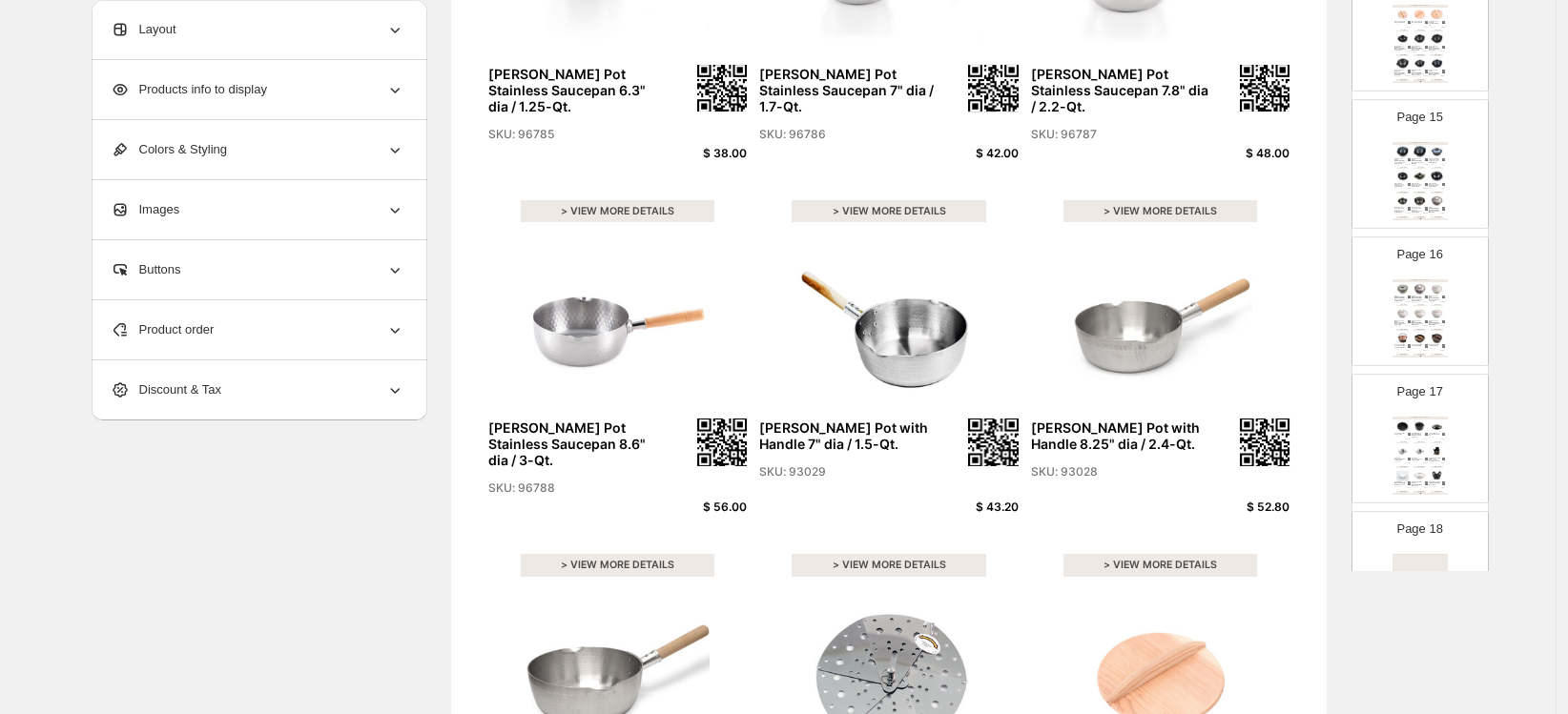 scroll, scrollTop: 2118, scrollLeft: 0, axis: vertical 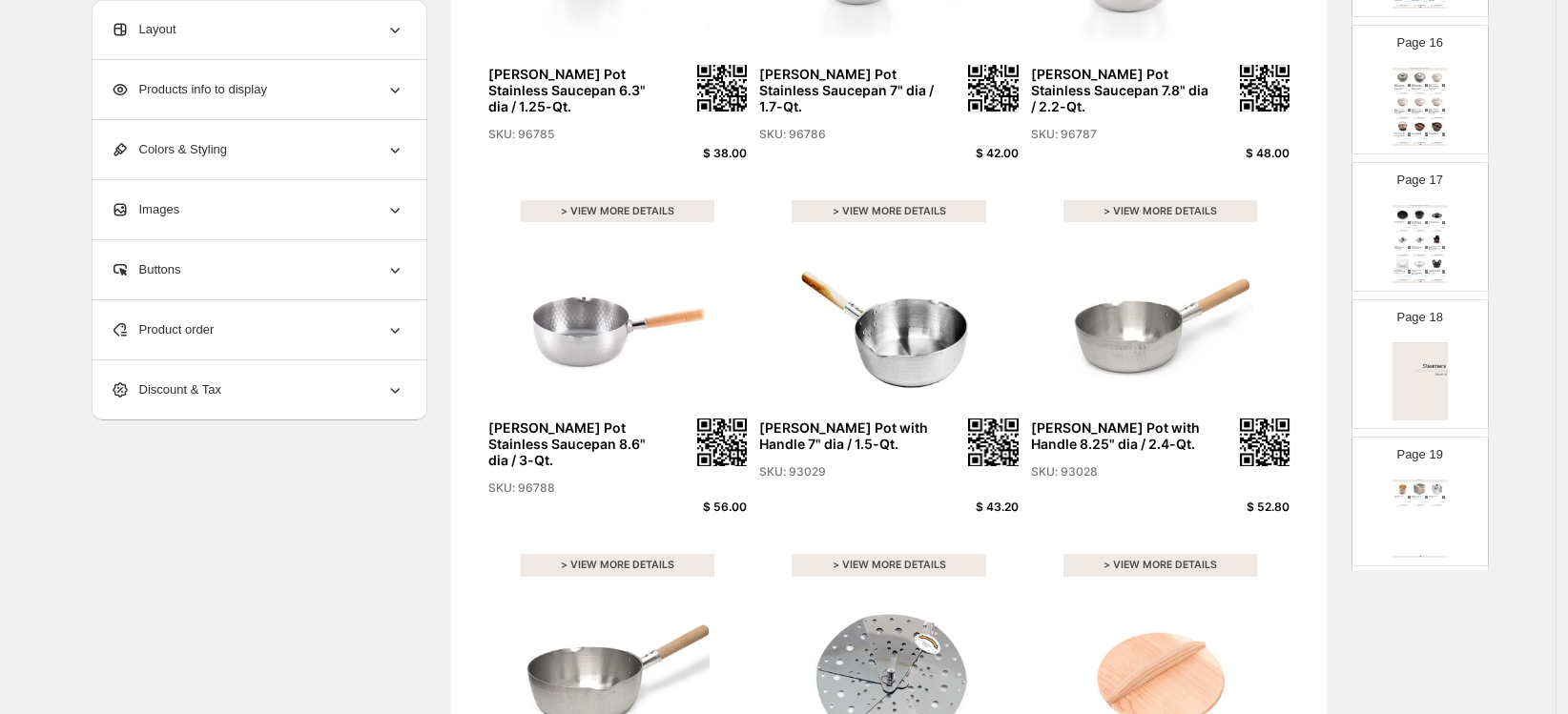 click at bounding box center [1419, 126] 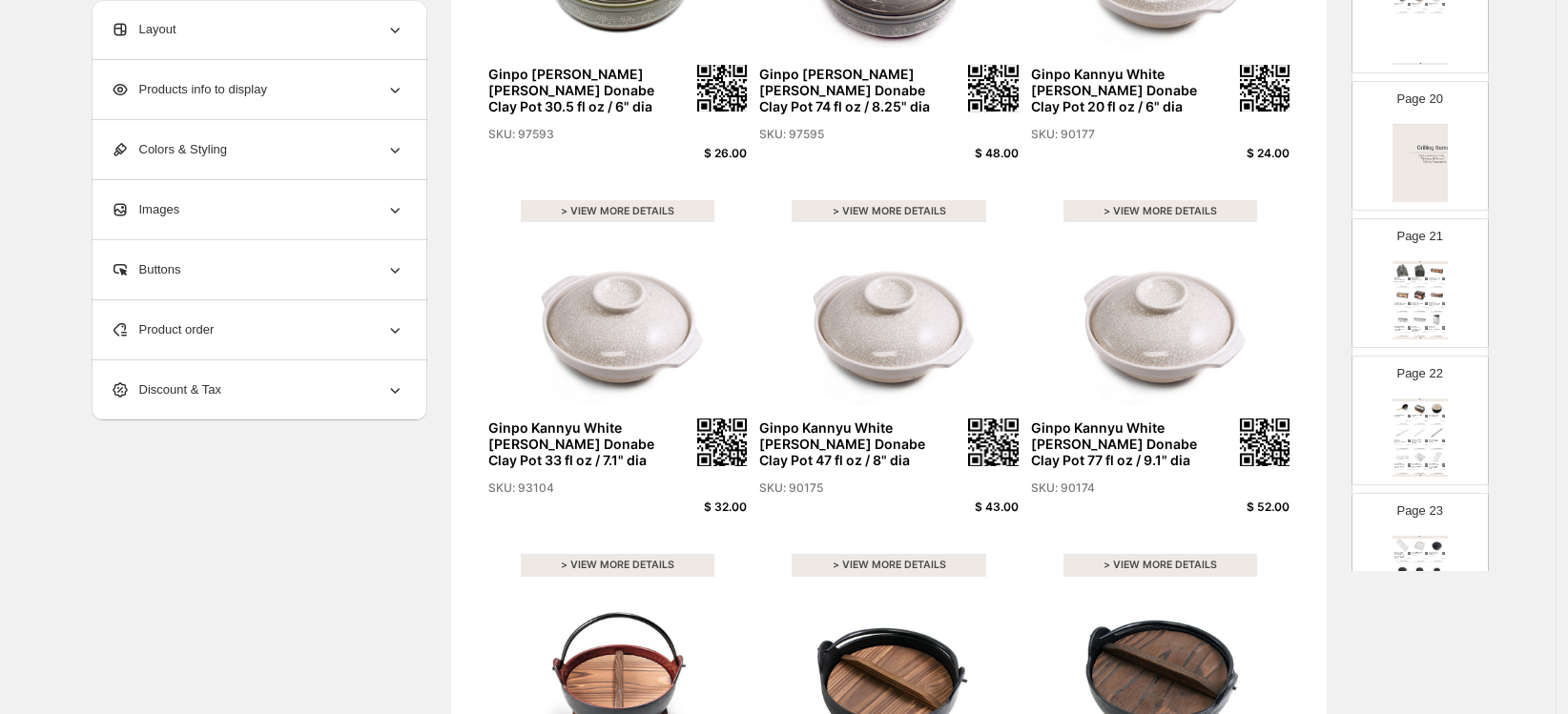 scroll, scrollTop: 2647, scrollLeft: 0, axis: vertical 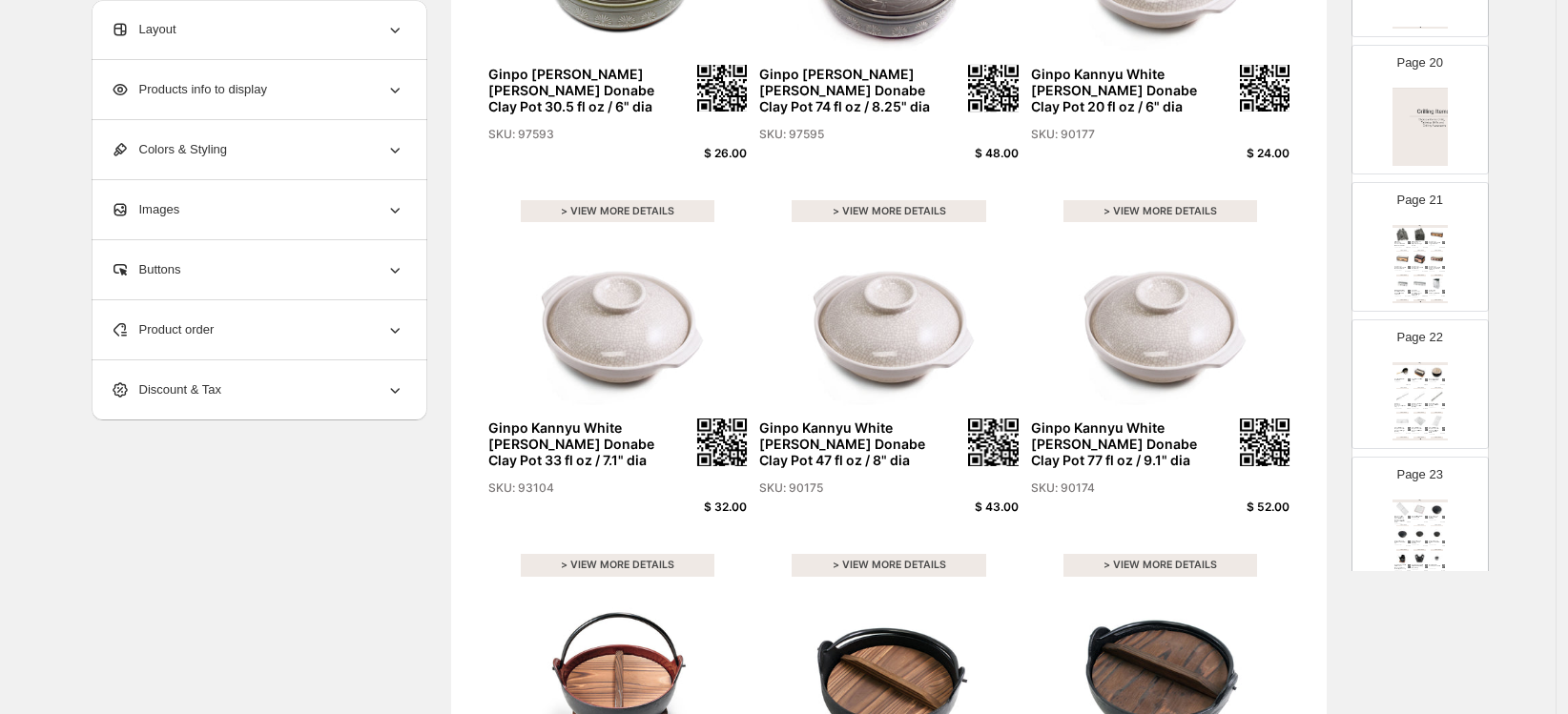 click at bounding box center (1402, 258) 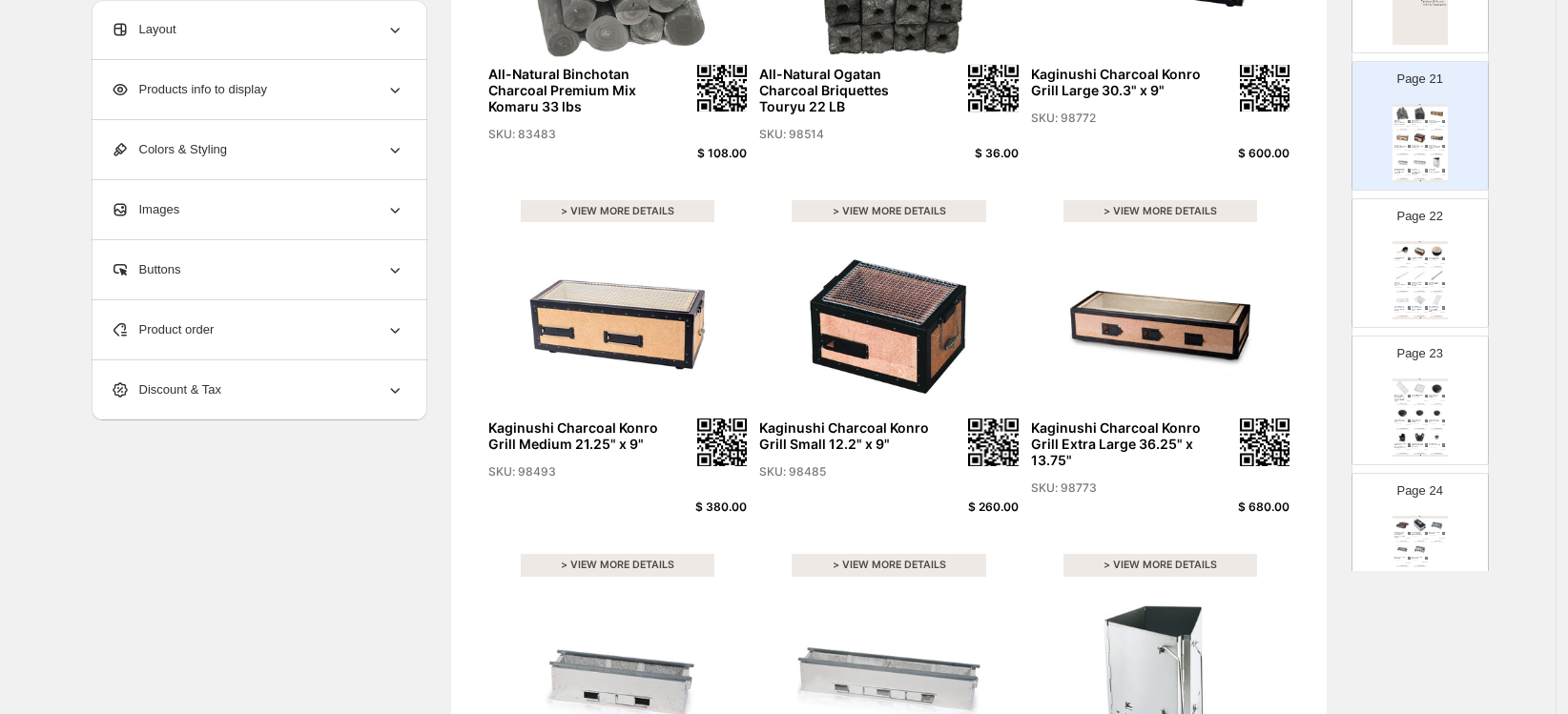 scroll, scrollTop: 2860, scrollLeft: 0, axis: vertical 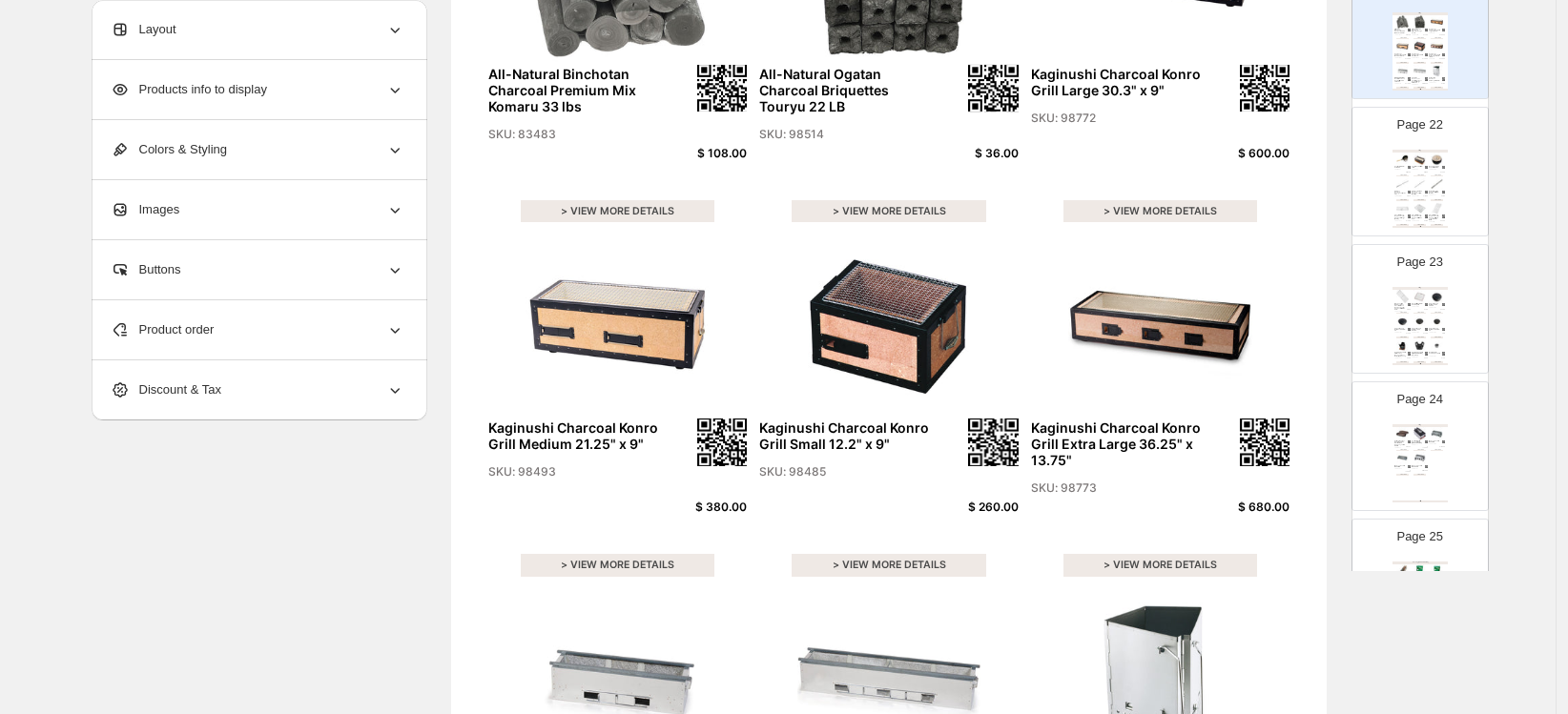 click at bounding box center (1419, 296) 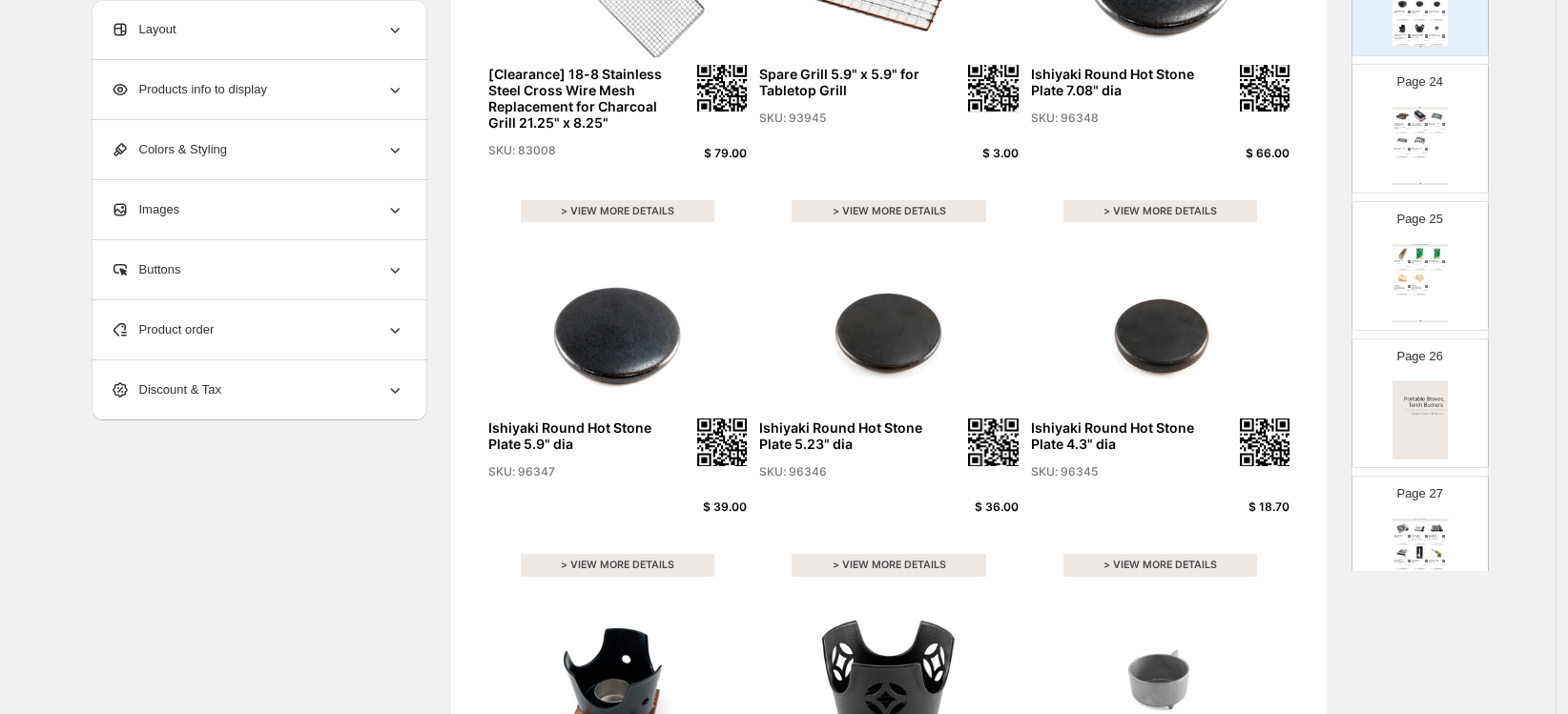 scroll, scrollTop: 3255, scrollLeft: 0, axis: vertical 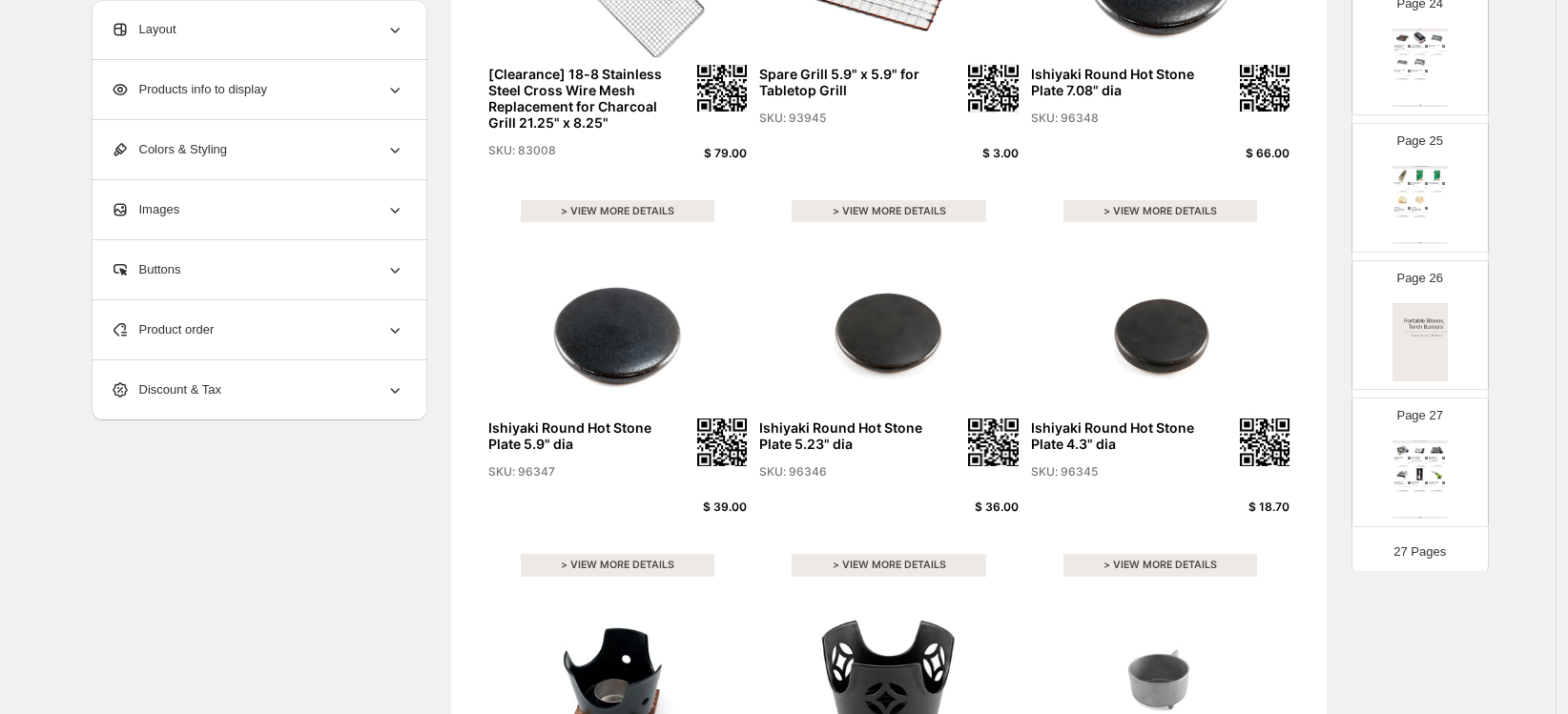 click at bounding box center (1419, 449) 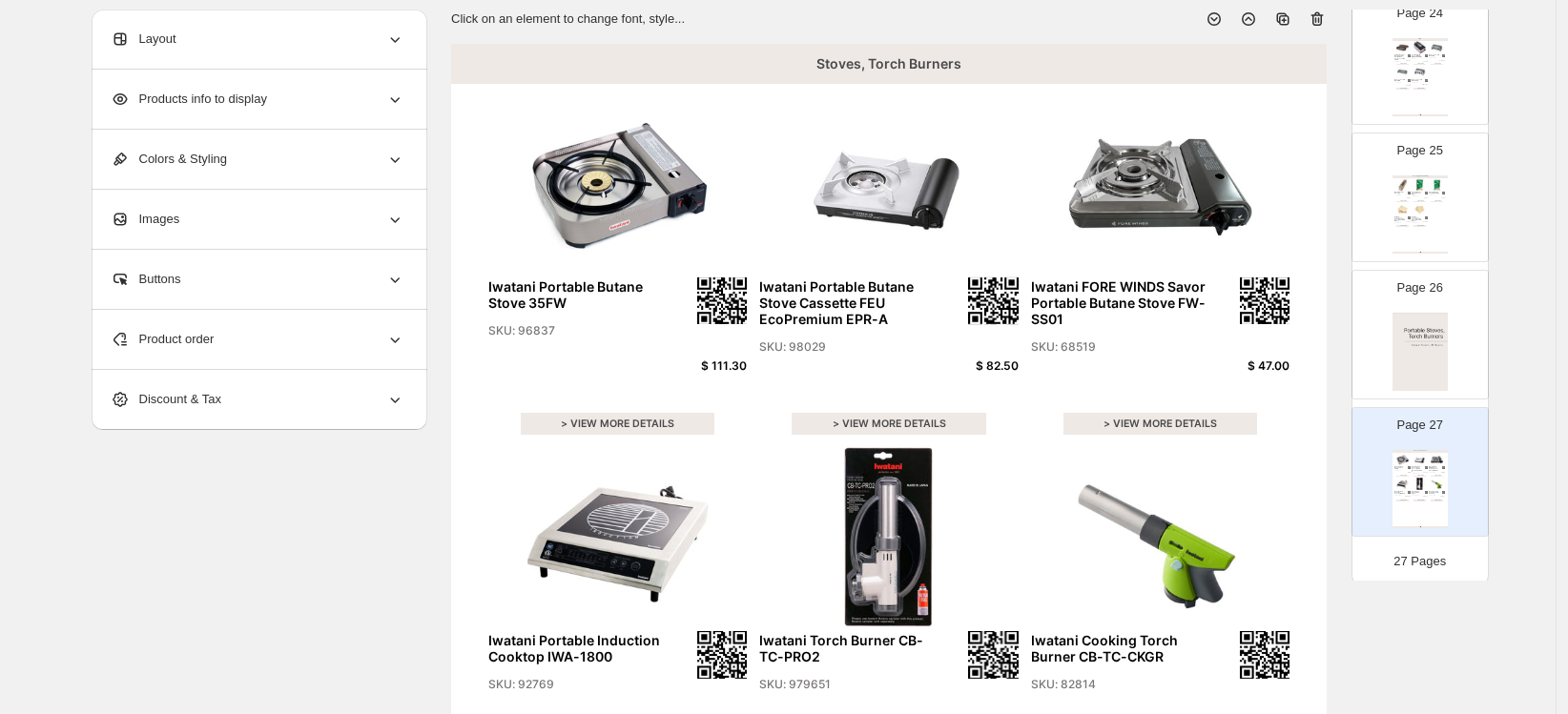scroll, scrollTop: 106, scrollLeft: 0, axis: vertical 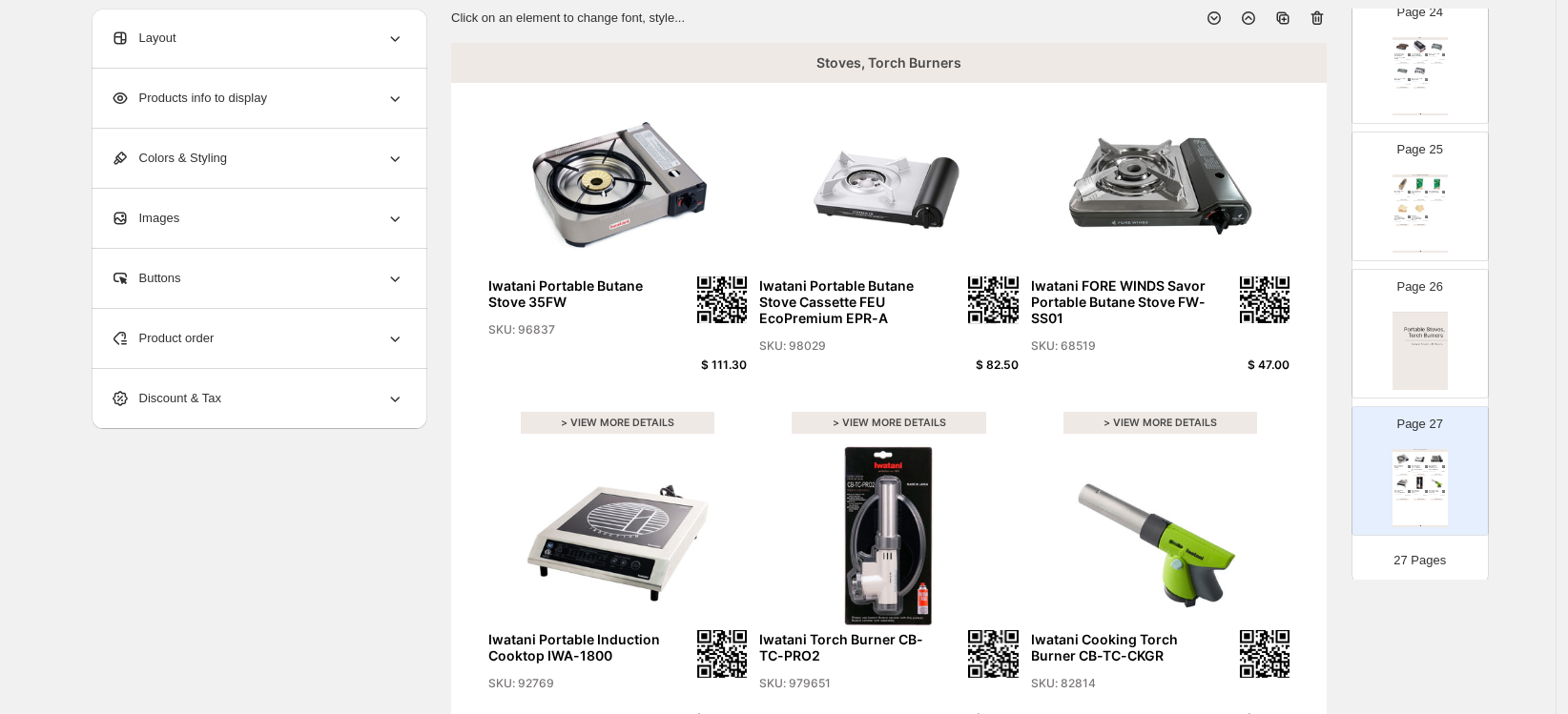 click on "Smoking [PERSON_NAME] [PERSON_NAME] Block for Smoking SKU:  94722 $ 4.80 > VIEW MORE DETAILS Smoking Wood Chips (Sakura) 100g SKU:  95921 $ 3.90 > VIEW MORE DETAILS Smoking Wood Chips (Walnut) 100g SKU:  95920 $ 3.90 > VIEW MORE DETAILS Rollable Japanese Cedar Smoking Sheets 5.9" x 4.75" 100 pcs SKU:  54576 $ 35.00 > VIEW MORE DETAILS Rollable Japanese Cedar Smoking Sheets 5.9" x 5.9" 100 pcs SKU:  27520 $ 38.00 > VIEW MORE DETAILS MTC KIITCHEN | Page undefined" at bounding box center (1420, 214) 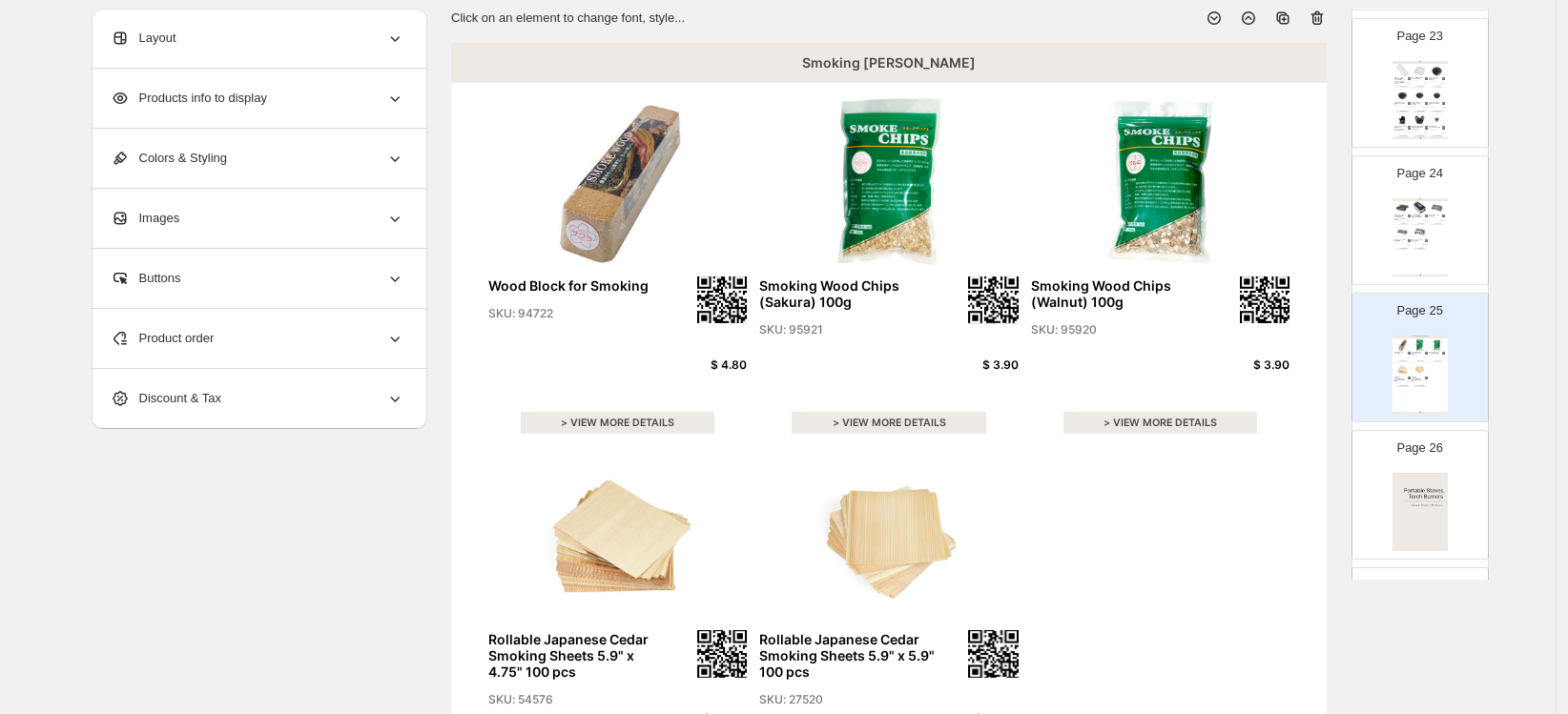 scroll, scrollTop: 3043, scrollLeft: 0, axis: vertical 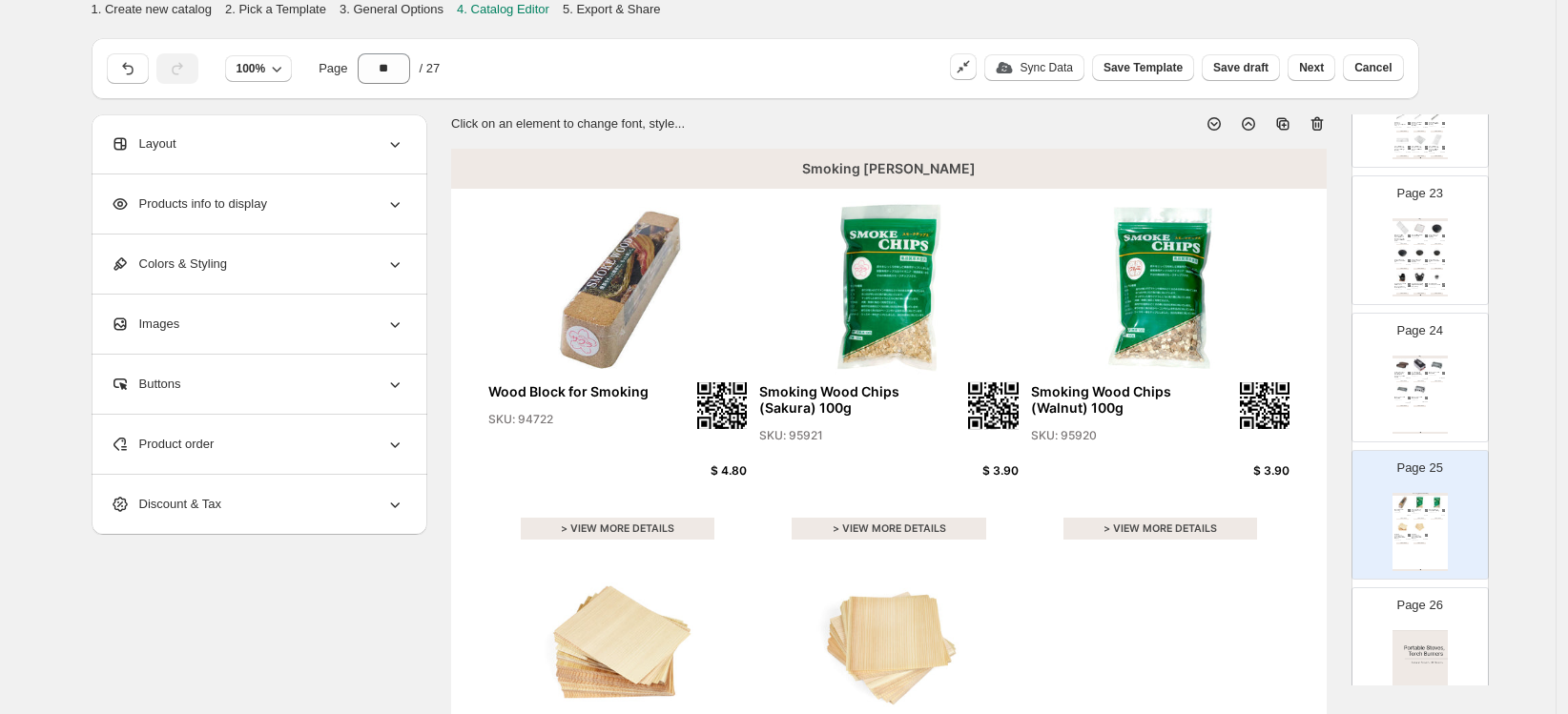 click at bounding box center [1402, 364] 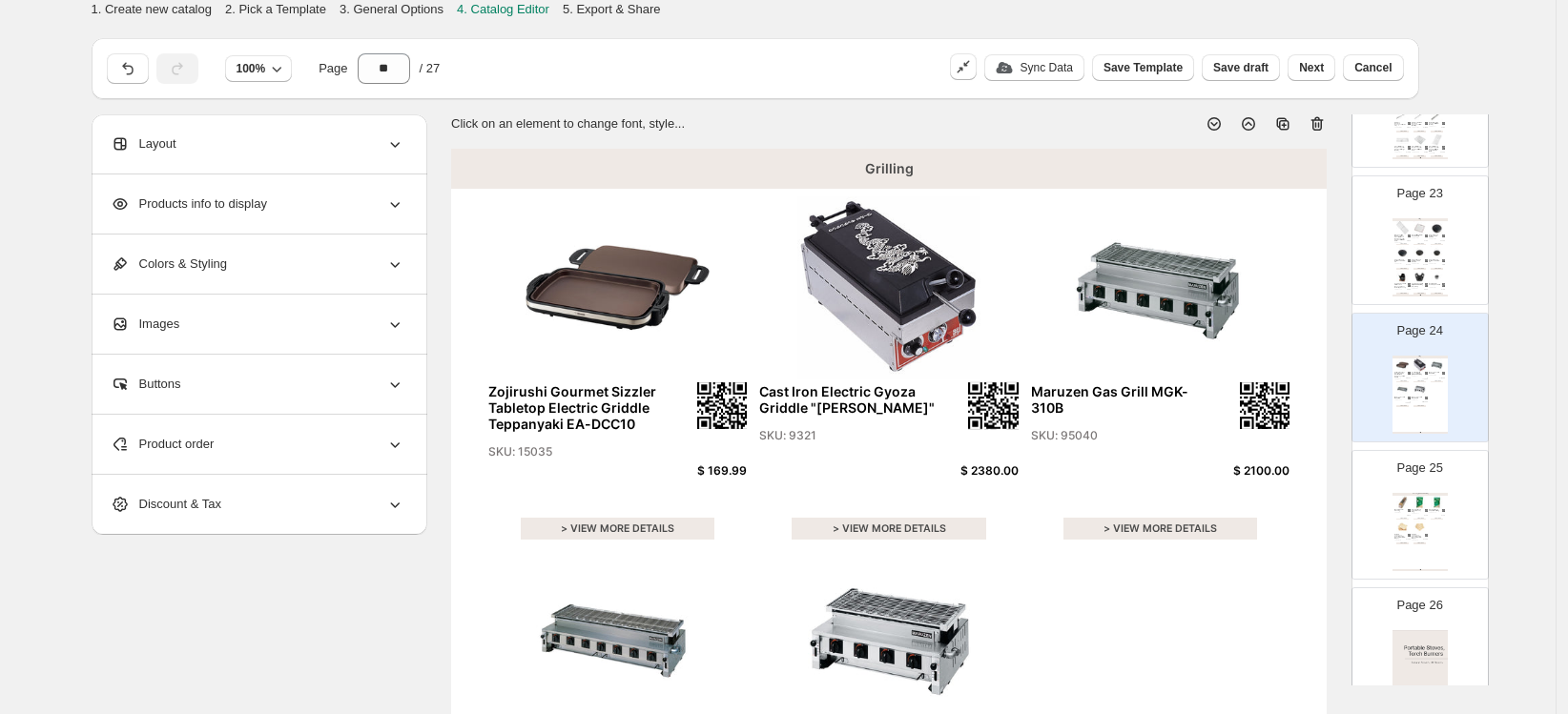 click at bounding box center (1419, 252) 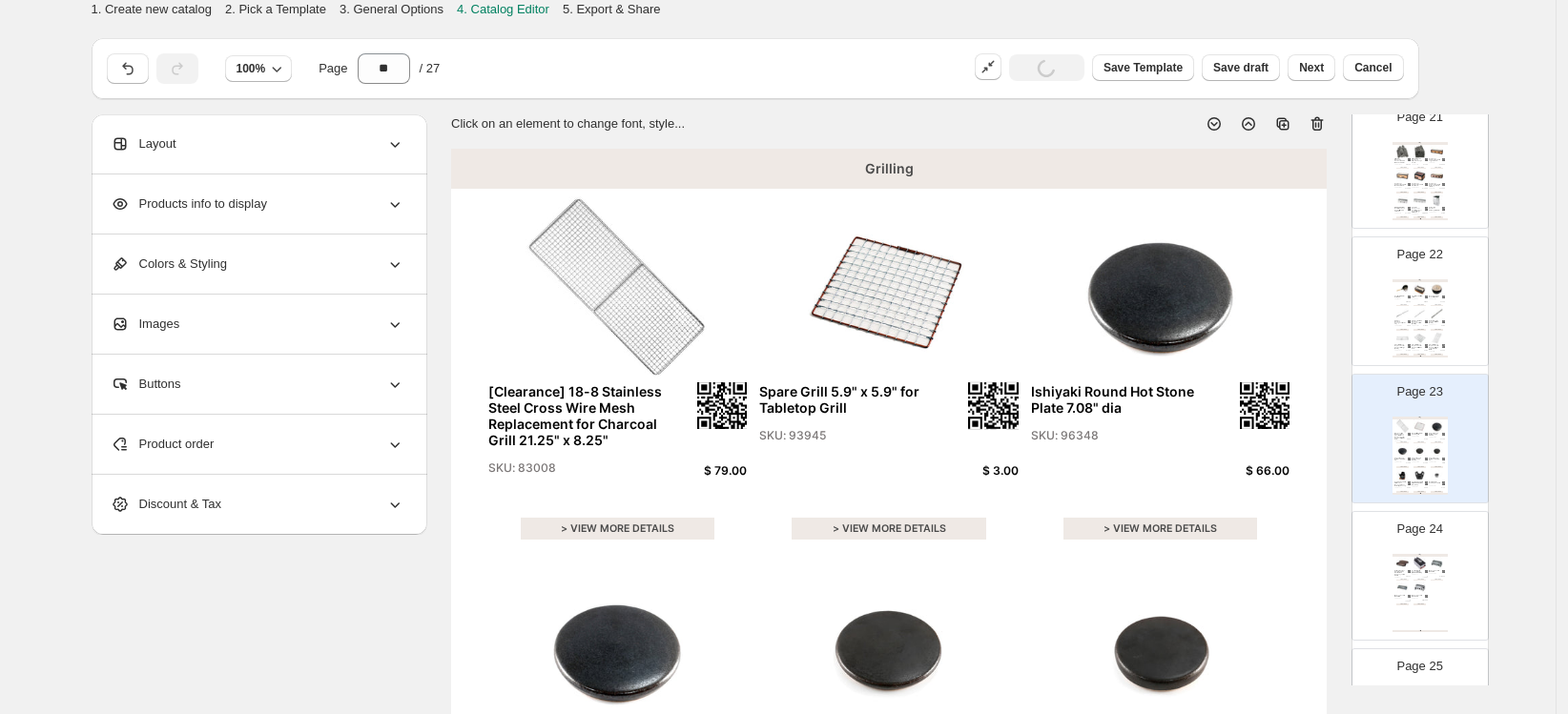 scroll, scrollTop: 2831, scrollLeft: 0, axis: vertical 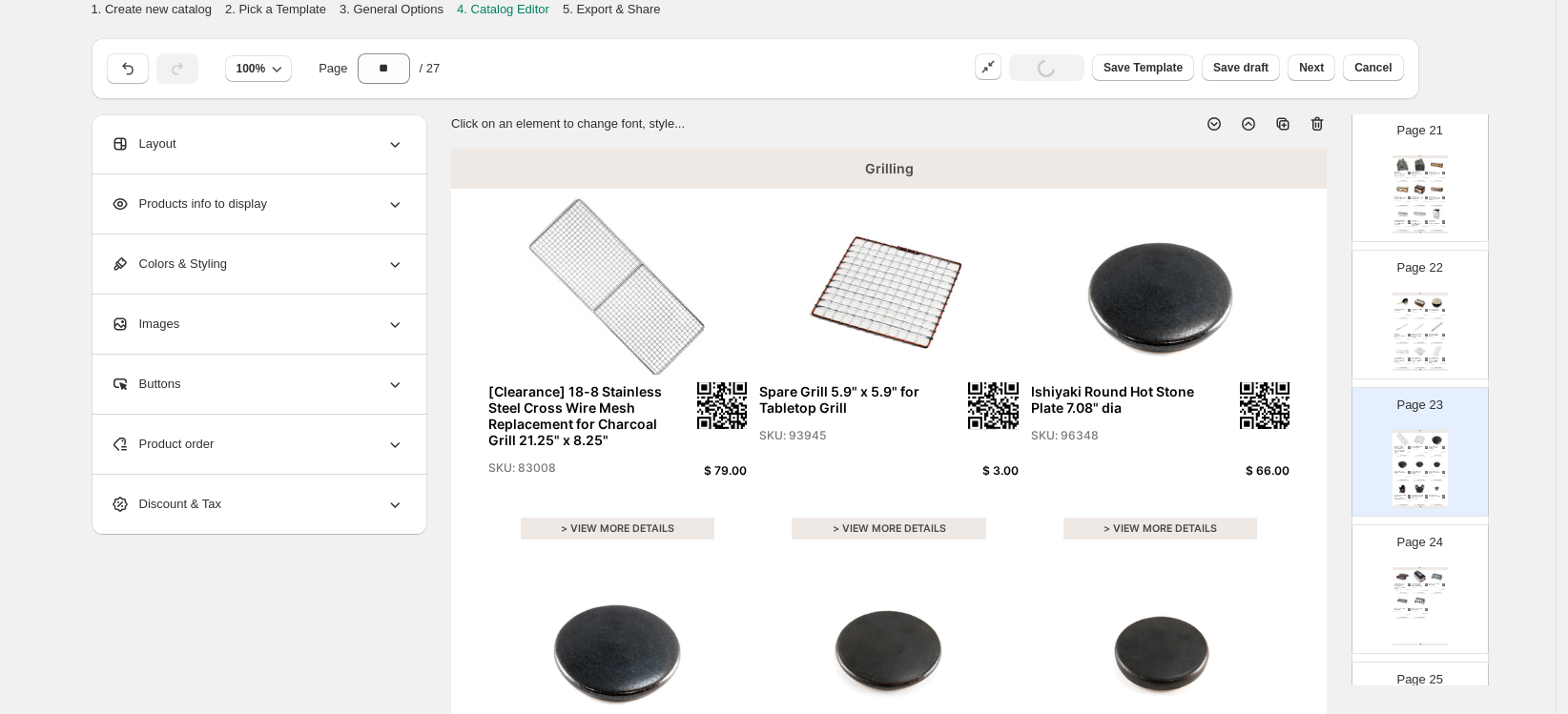 click on "Page 22 Grilling Cast Iron Fire Starter Pot 8.8" dia SKU:  4682 $ 148.00 > VIEW MORE DETAILS Yakitori Konro Grill 12.6" x 5.5" SKU:  9805 $ 119.00 > VIEW MORE DETAILS Round Tabletop Konro Grill 8.25" dia SKU:  96840 $ 69.00 > VIEW MORE DETAILS Stainless Skewers Kanagushi (Set of 20) SKU:  90445 $ 15.60 > VIEW MORE DETAILS Stainless Flat Fish Skewers Kanagushi 15.5" (Set of 5) SKU:  83341 $ 24.00 > VIEW MORE DETAILS Iron Bar for Yakitori Charcoal Grill 35.8" (Set of 2) SKU:  93522 $ 97.90 > VIEW MORE DETAILS Cross Wire Mesh Replacement for Charcoal Grill Large (Set of 2) SKU:  83022 $ 28.00 > VIEW MORE DETAILS Cross Wire Mesh Replacement for Charcoal Grill 10.63" x 8.27" SKU:  95000 $ 8.40 > VIEW MORE DETAILS Cross Wire Mesh Replacement for Charcoal Grill Extra Large 36.25" x 13.75" SKU:  98774 $ 58.00 > VIEW MORE DETAILS MTC KIITCHEN | Page undefined" at bounding box center (1413, 307) 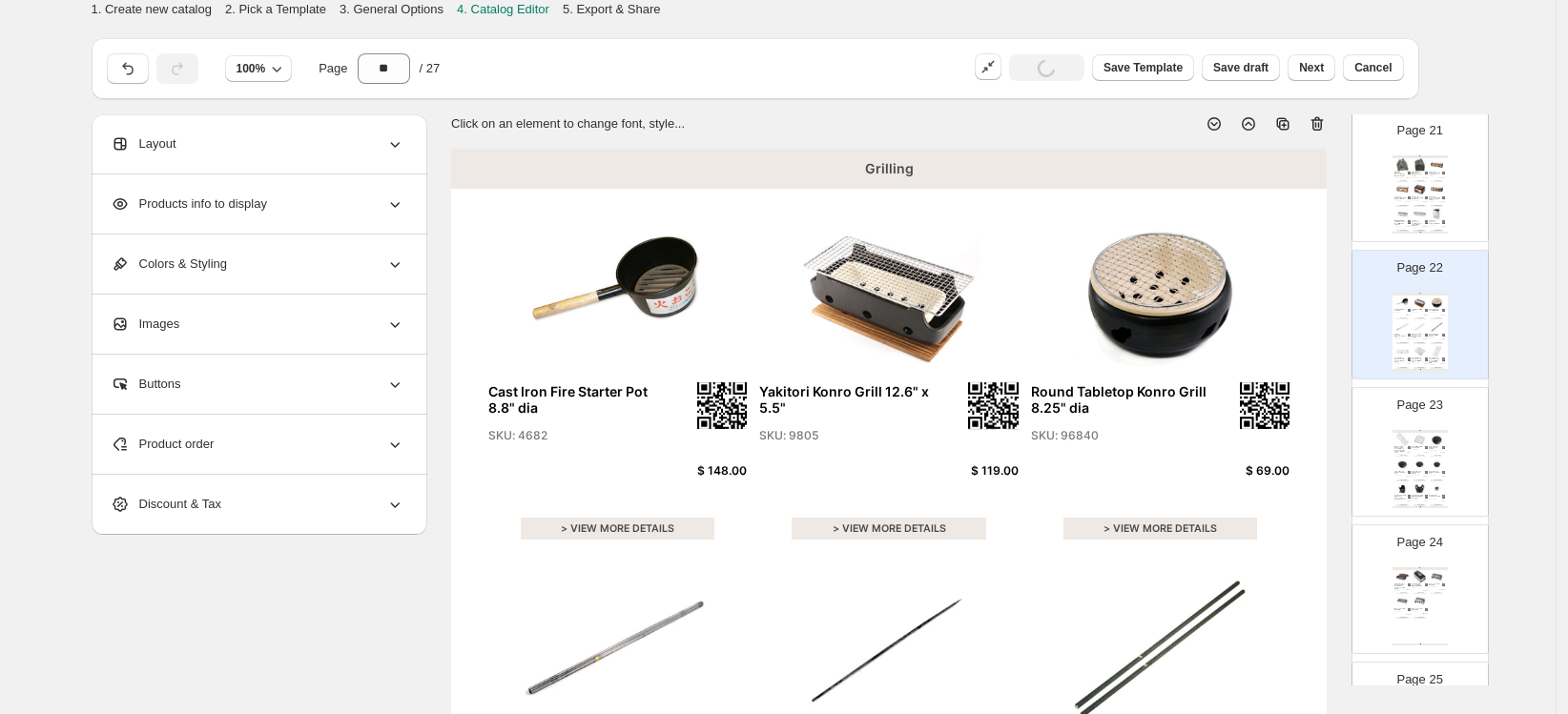 click at bounding box center (1402, 189) 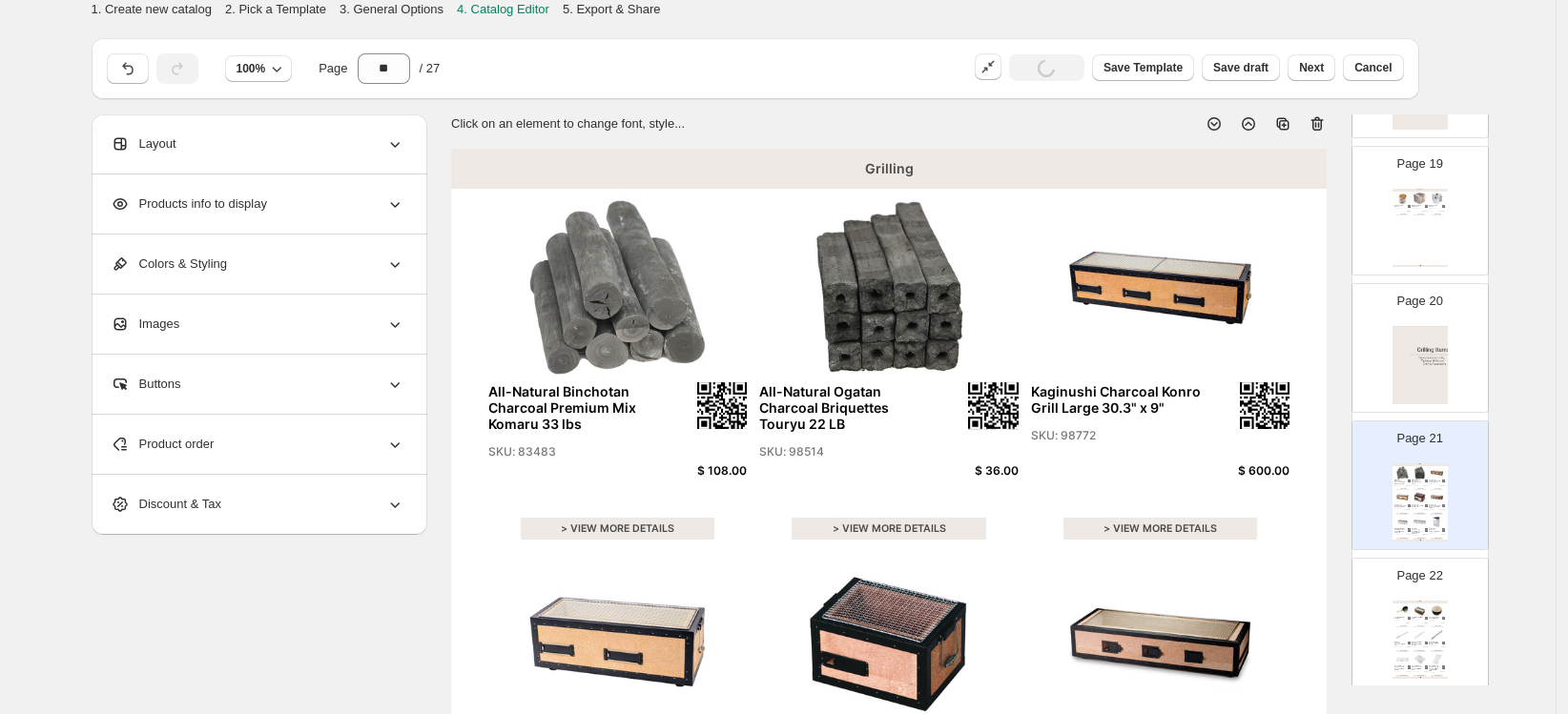 scroll, scrollTop: 2408, scrollLeft: 0, axis: vertical 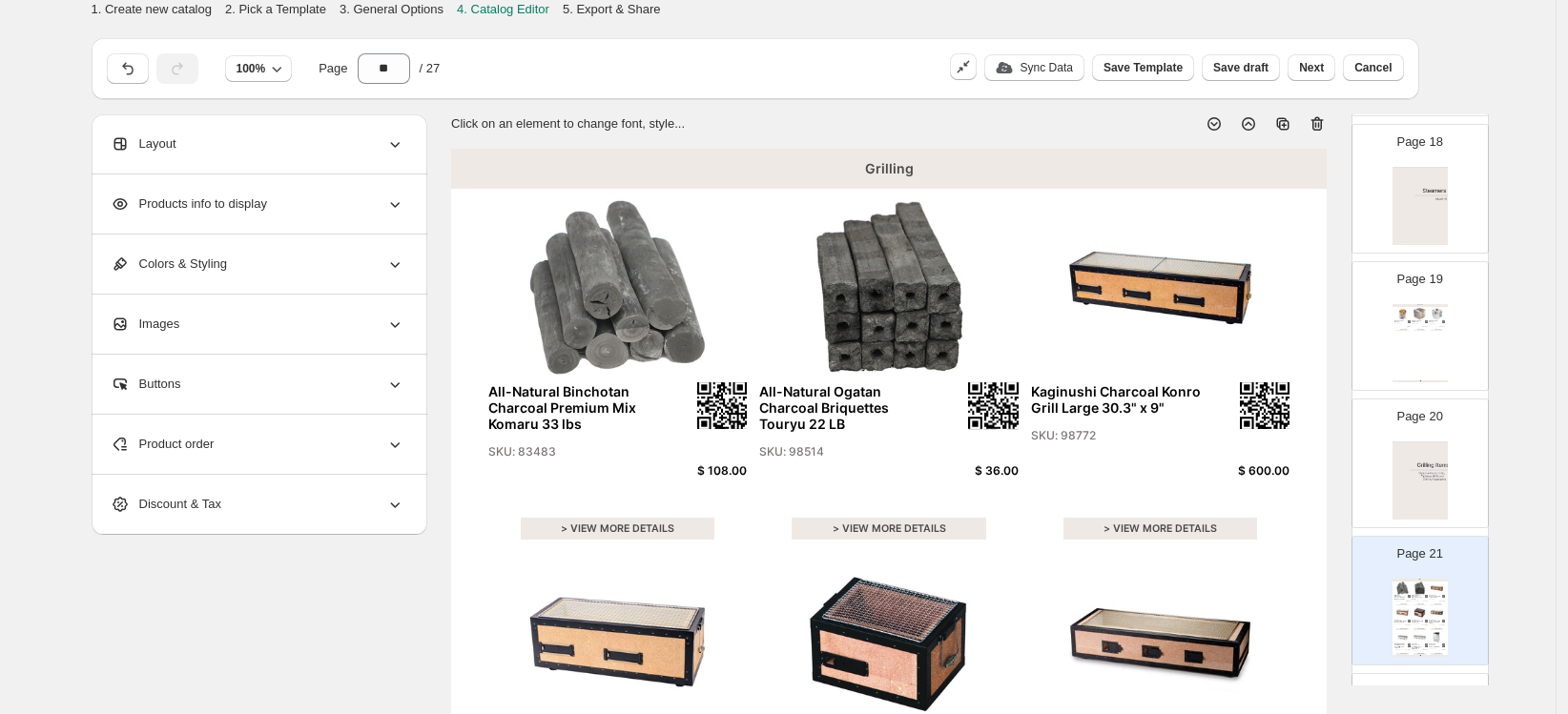 click on "Steamers Bamboo 2-Tier Steamer SKU:  926621 $ 14.80 > VIEW MORE DETAILS Stainless Steel 2-Tier Steamer SKU:  90009 $ 890.00 > VIEW MORE DETAILS Aluminum 2-Tier Steamer SKU:  93728 $ 460.00 > VIEW MORE DETAILS MTC KIITCHEN | Page undefined" at bounding box center (1420, 343) 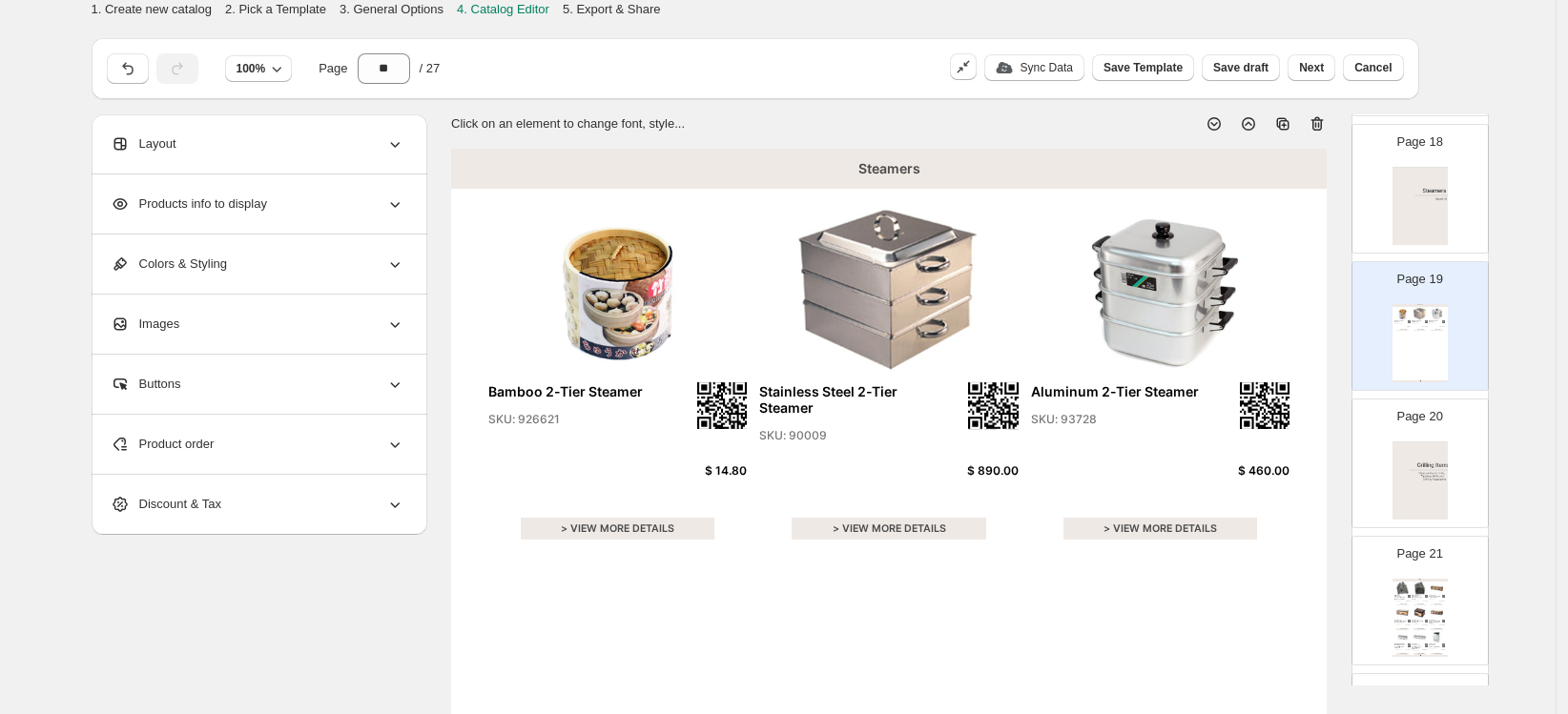 click 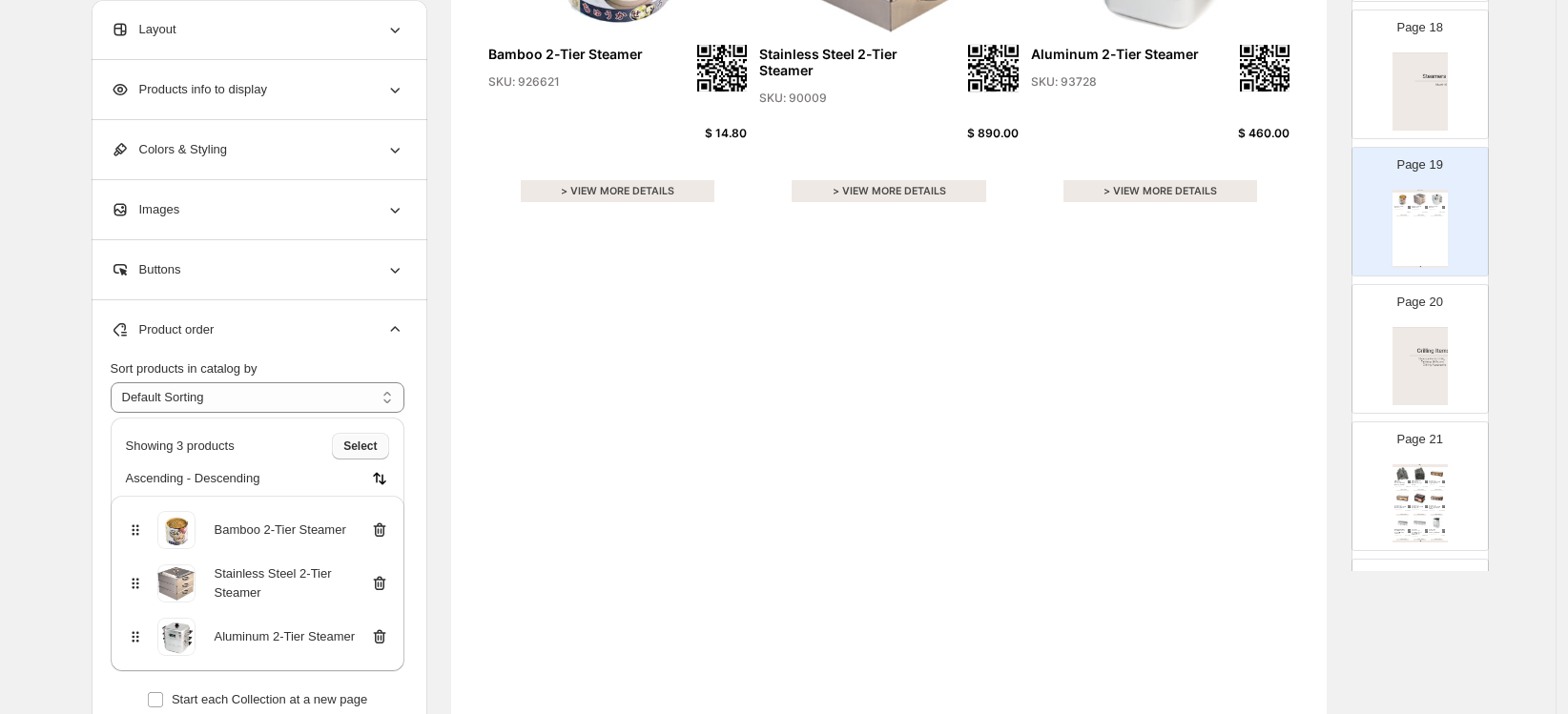 scroll, scrollTop: 529, scrollLeft: 0, axis: vertical 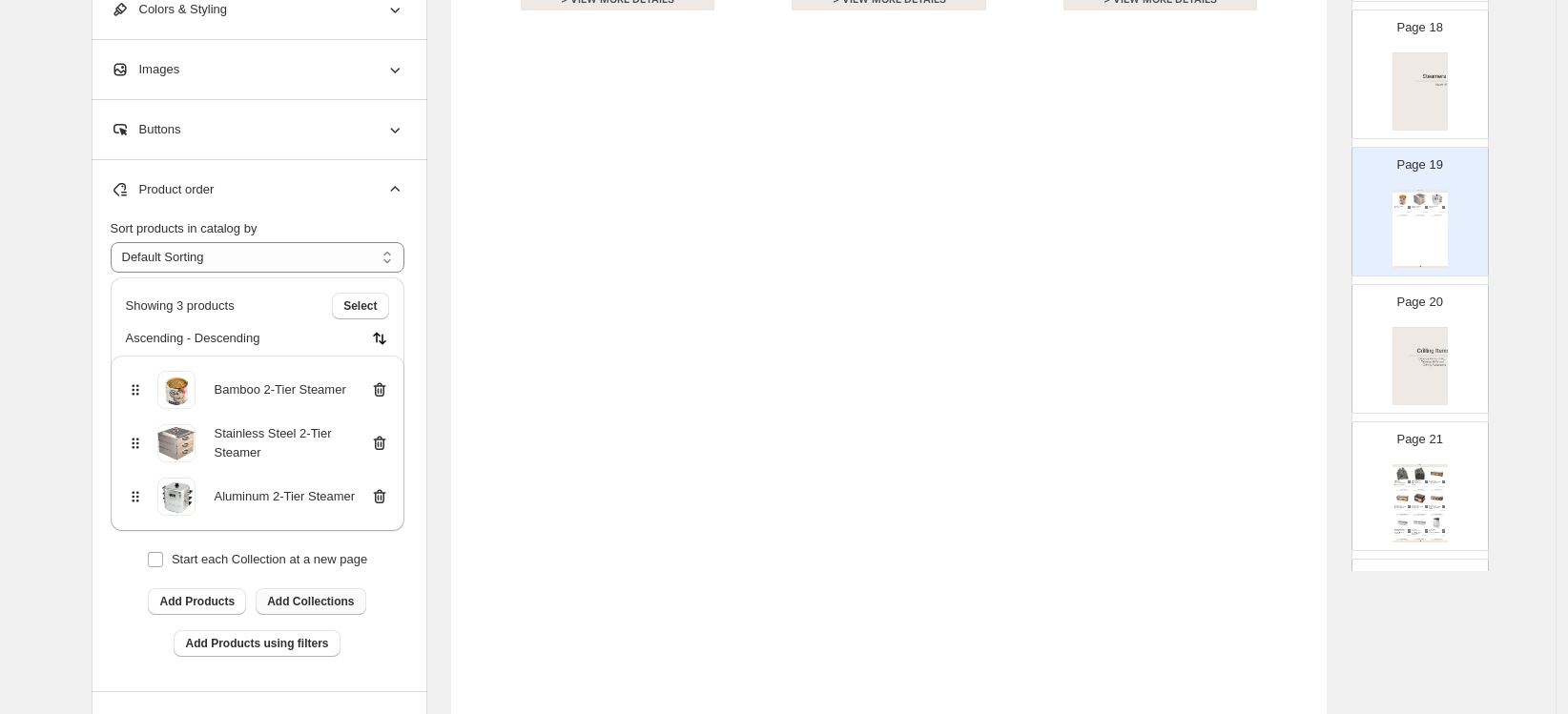 click on "Add Collections" at bounding box center [310, 602] 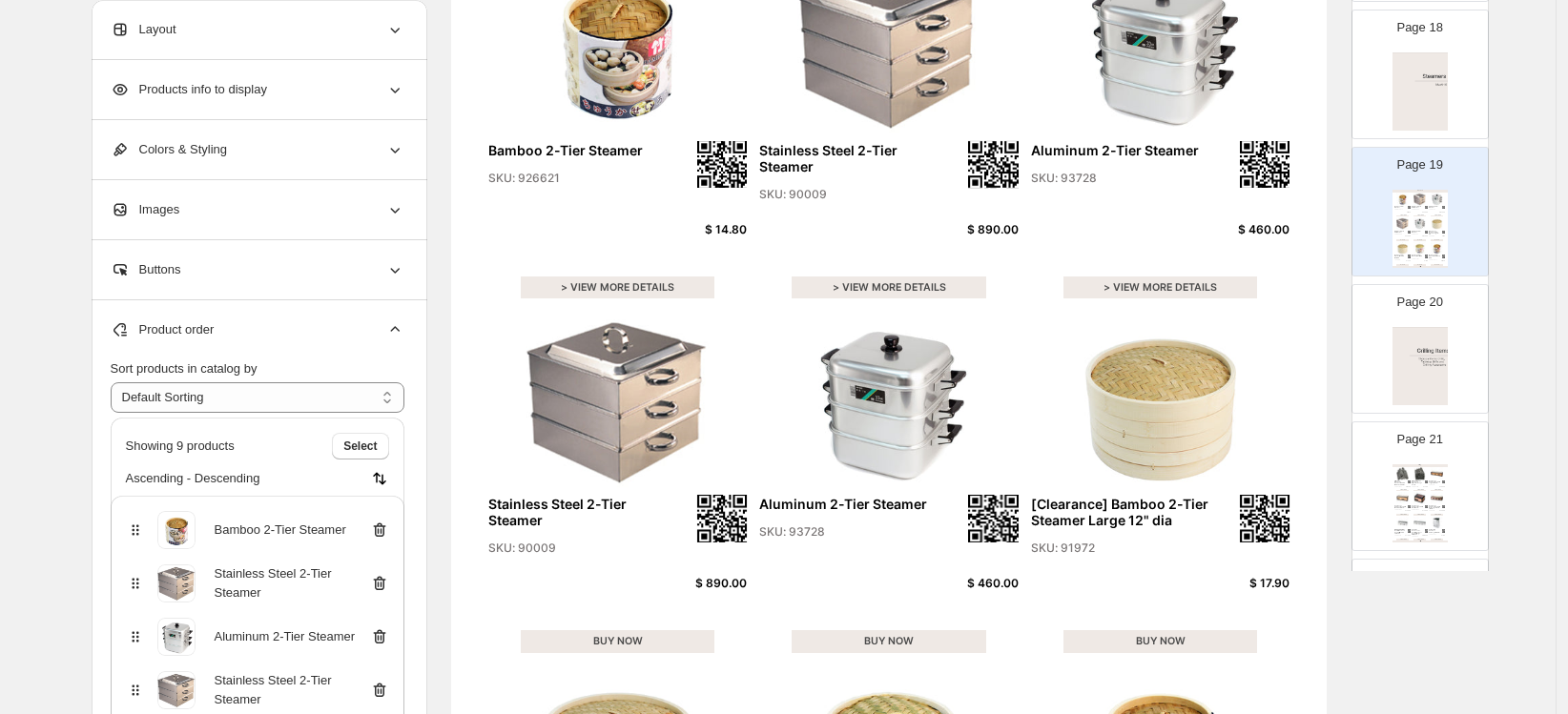 scroll, scrollTop: 106, scrollLeft: 0, axis: vertical 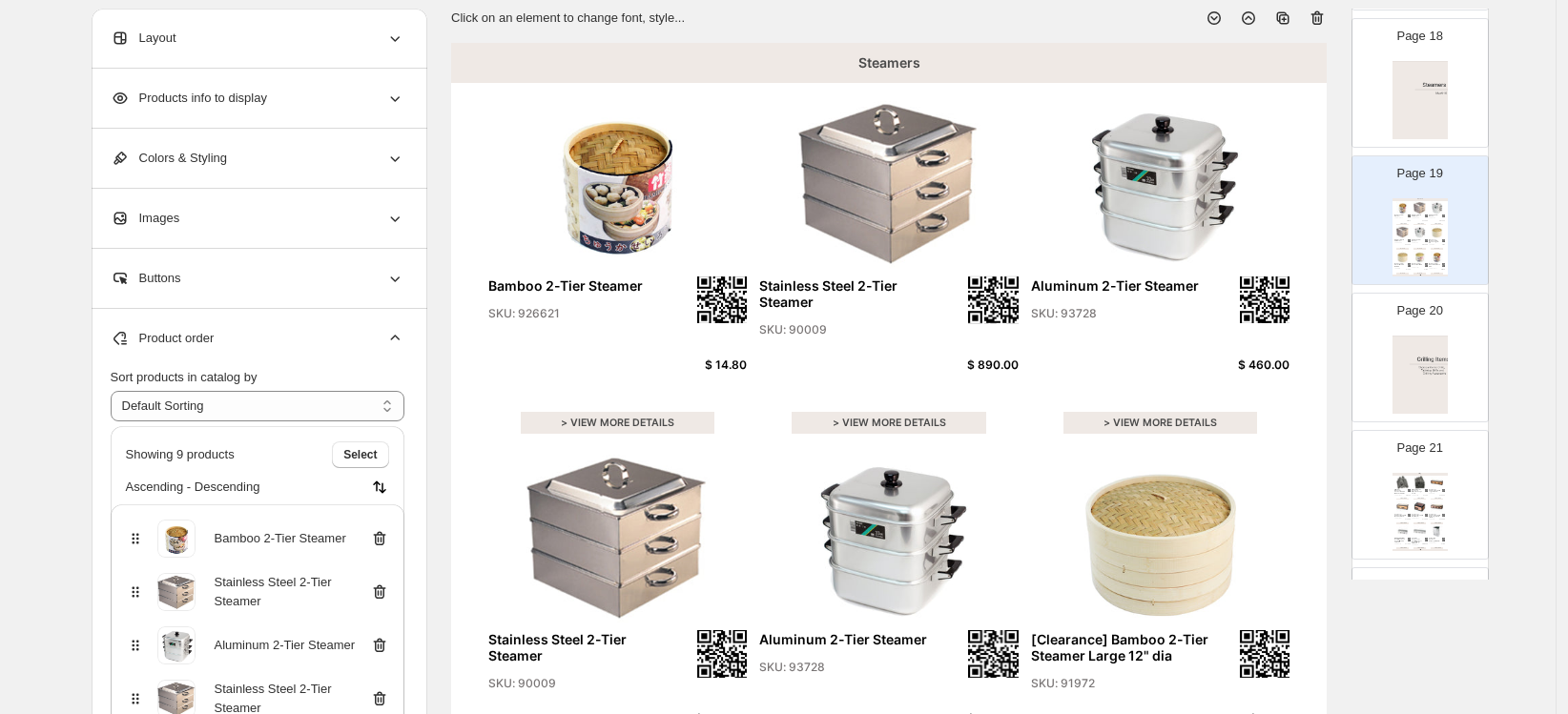 click 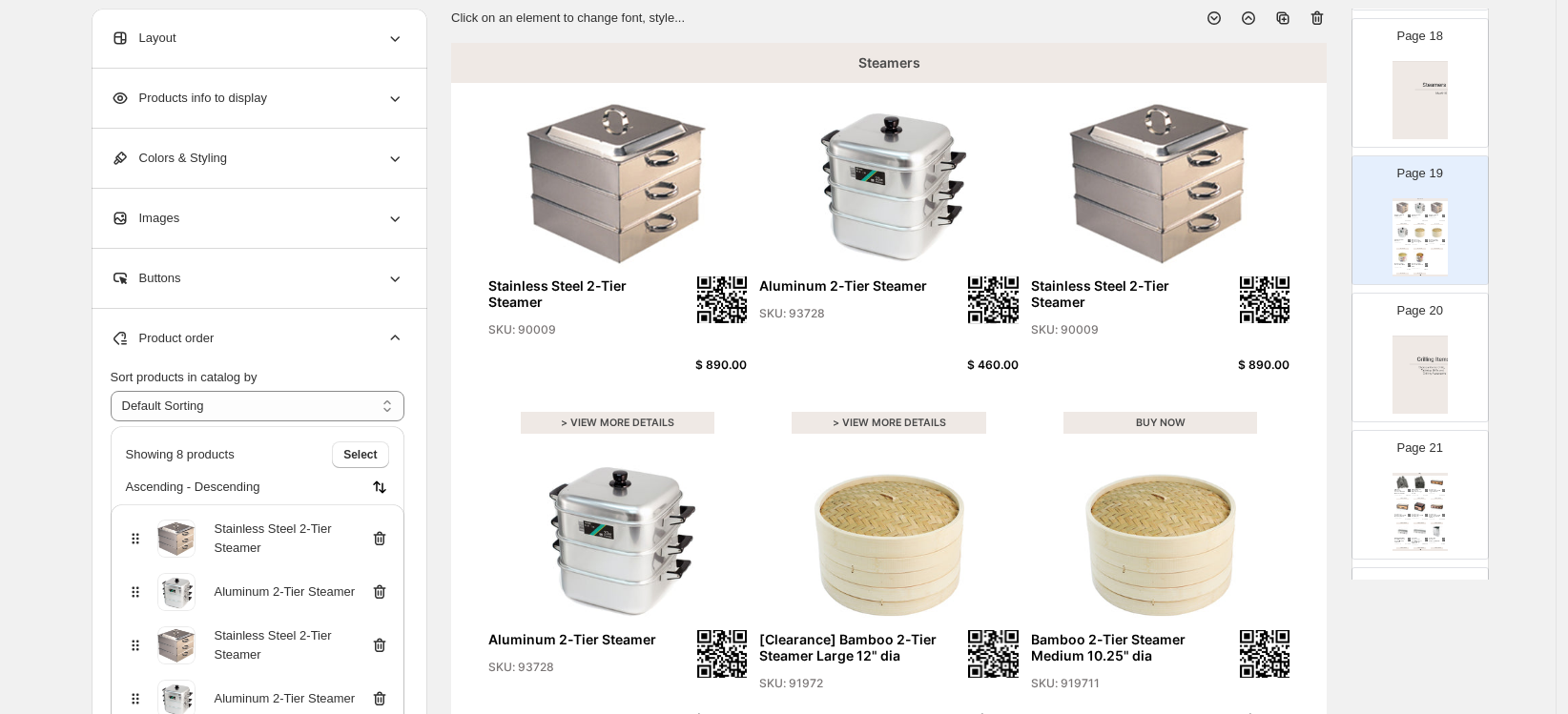 click 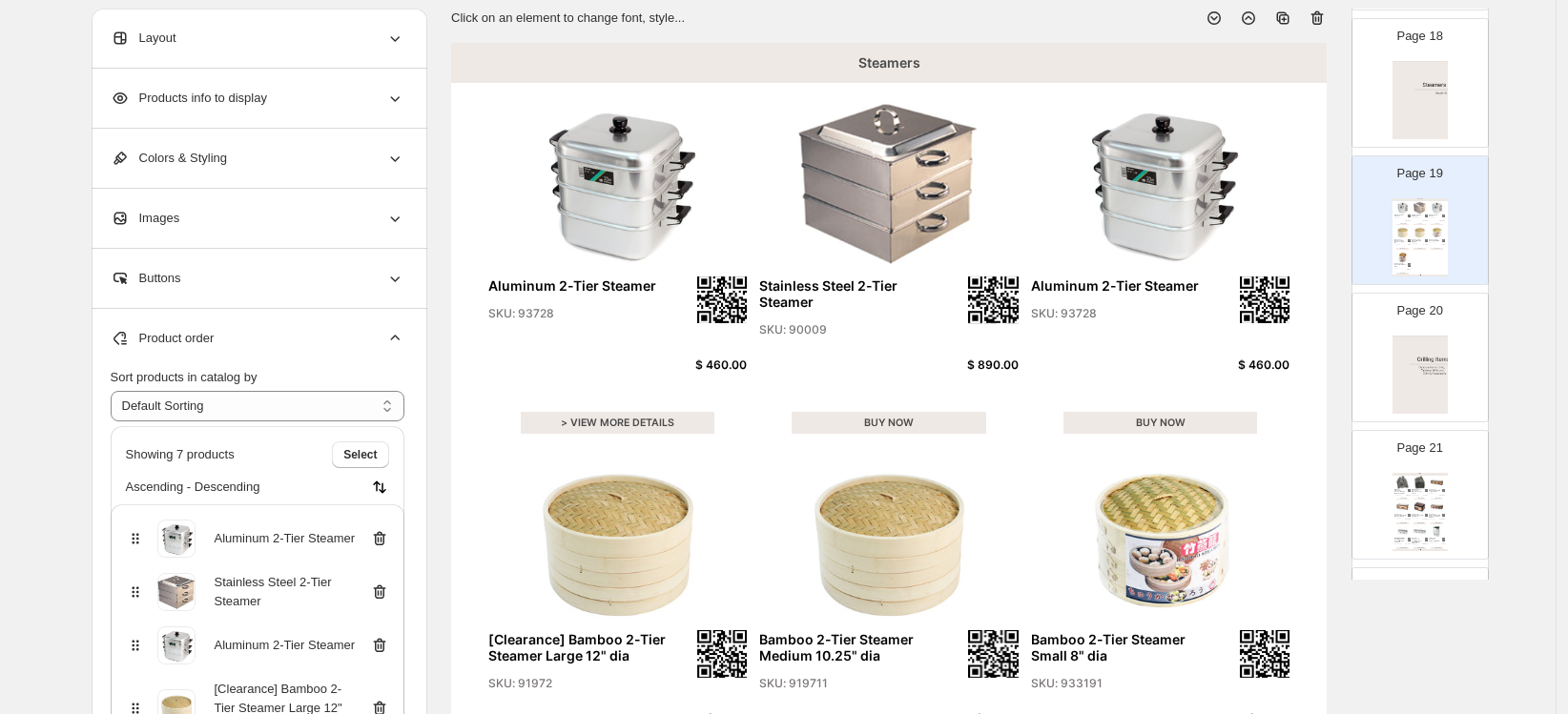 click 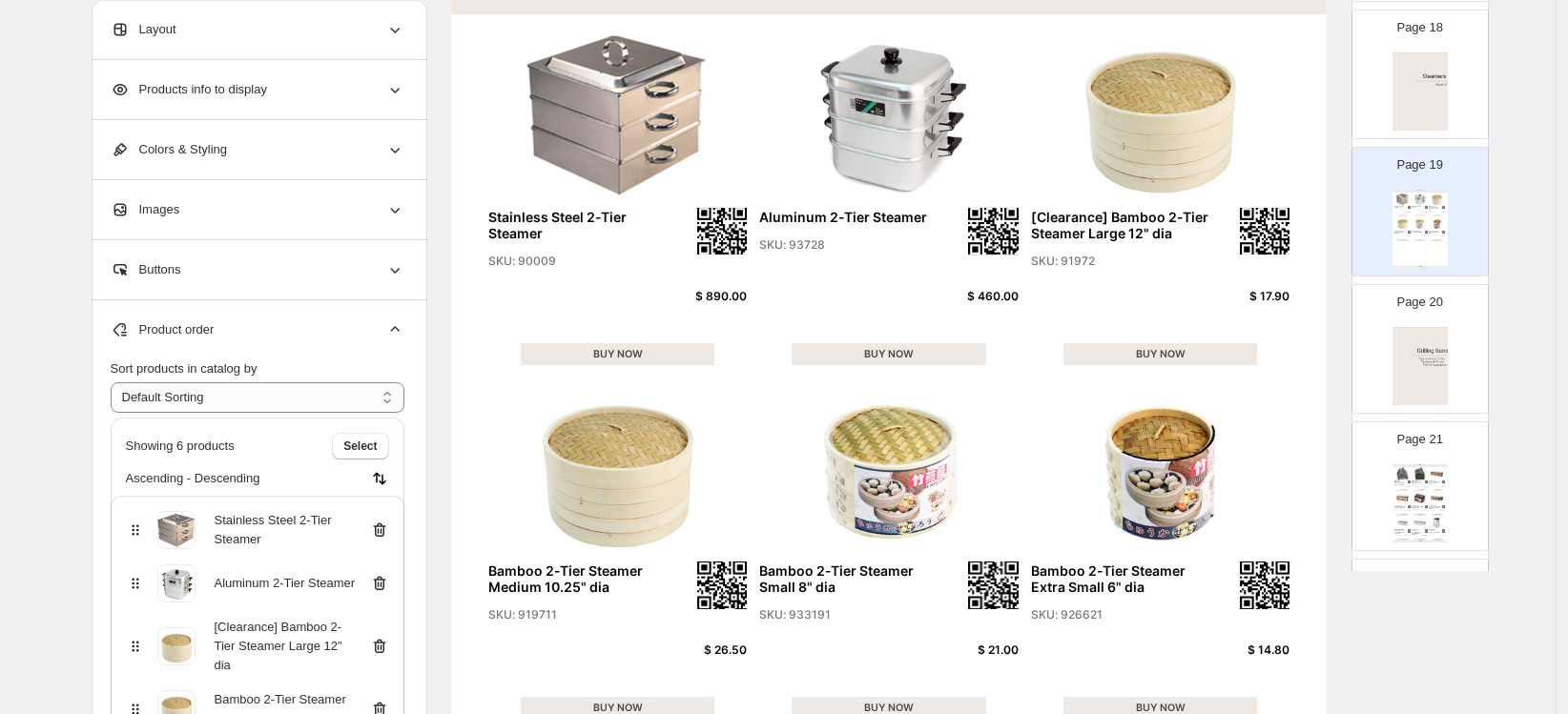 scroll, scrollTop: 317, scrollLeft: 0, axis: vertical 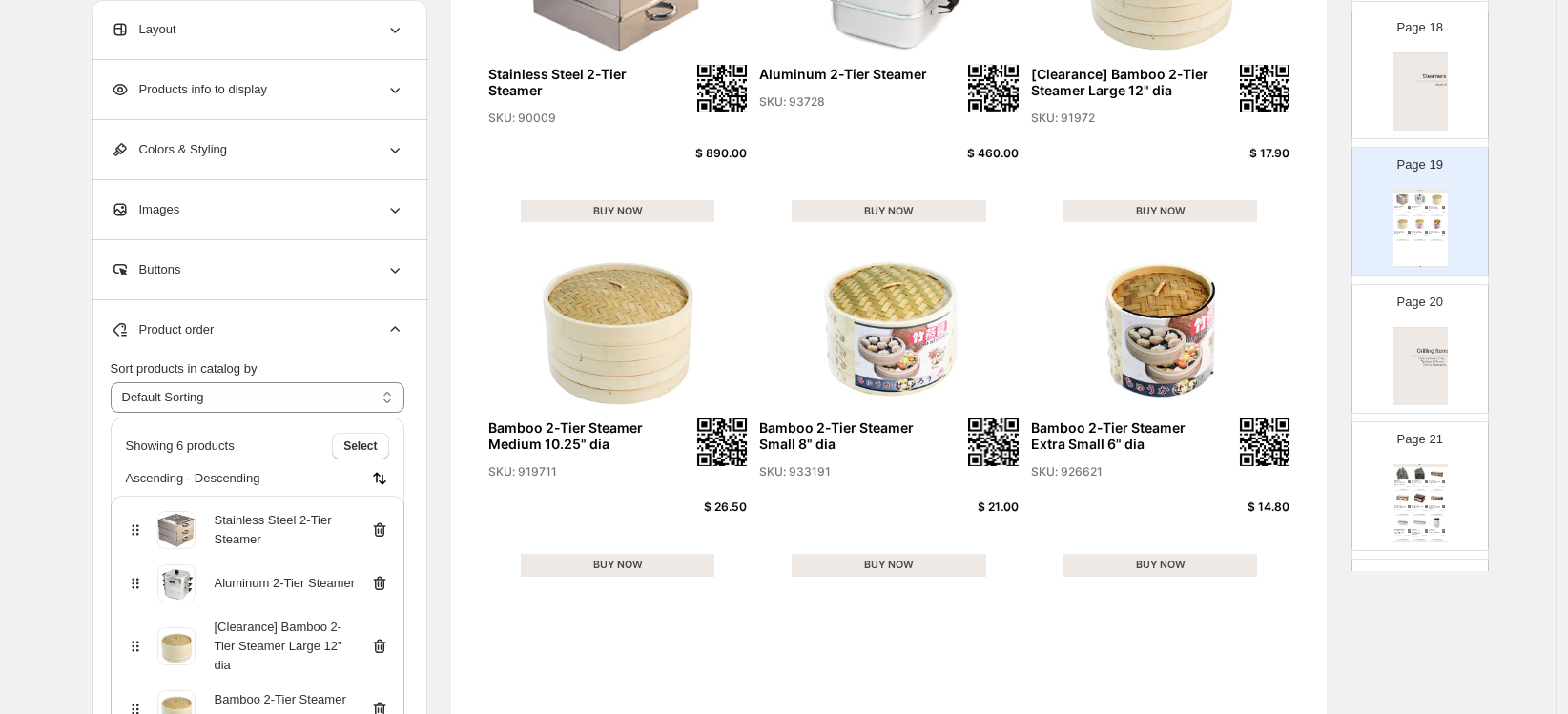 click on "BUY NOW" at bounding box center [618, 212] 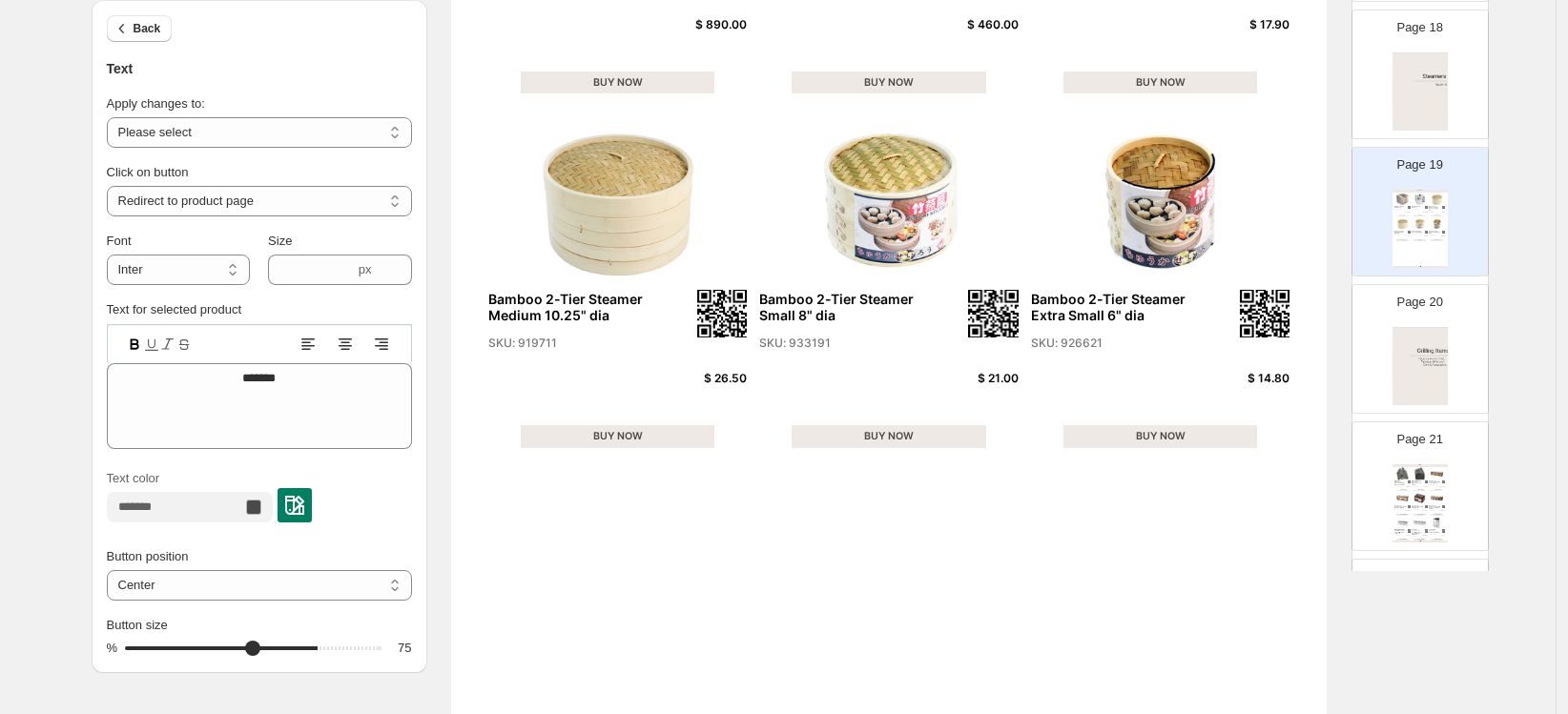 scroll, scrollTop: 433, scrollLeft: 0, axis: vertical 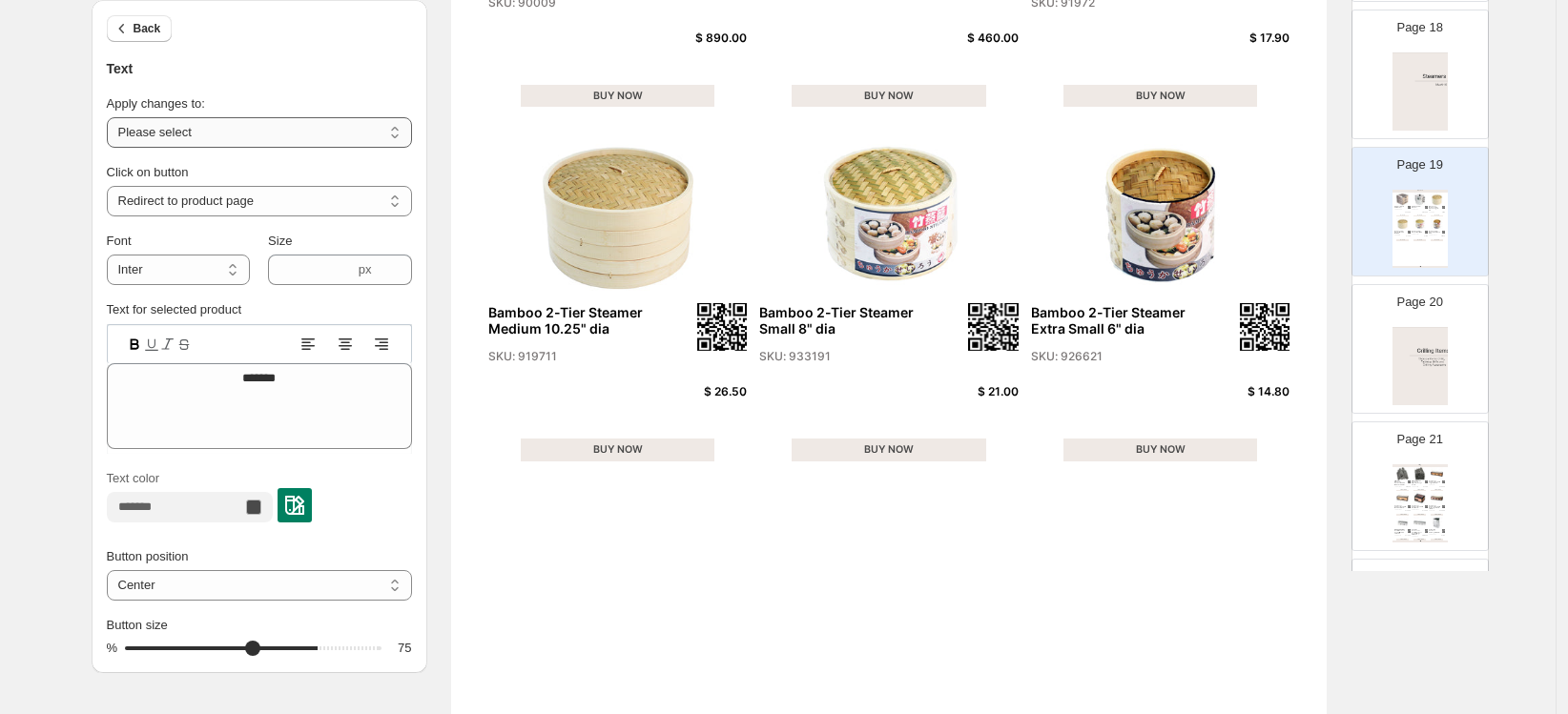click on "**********" at bounding box center [259, 133] 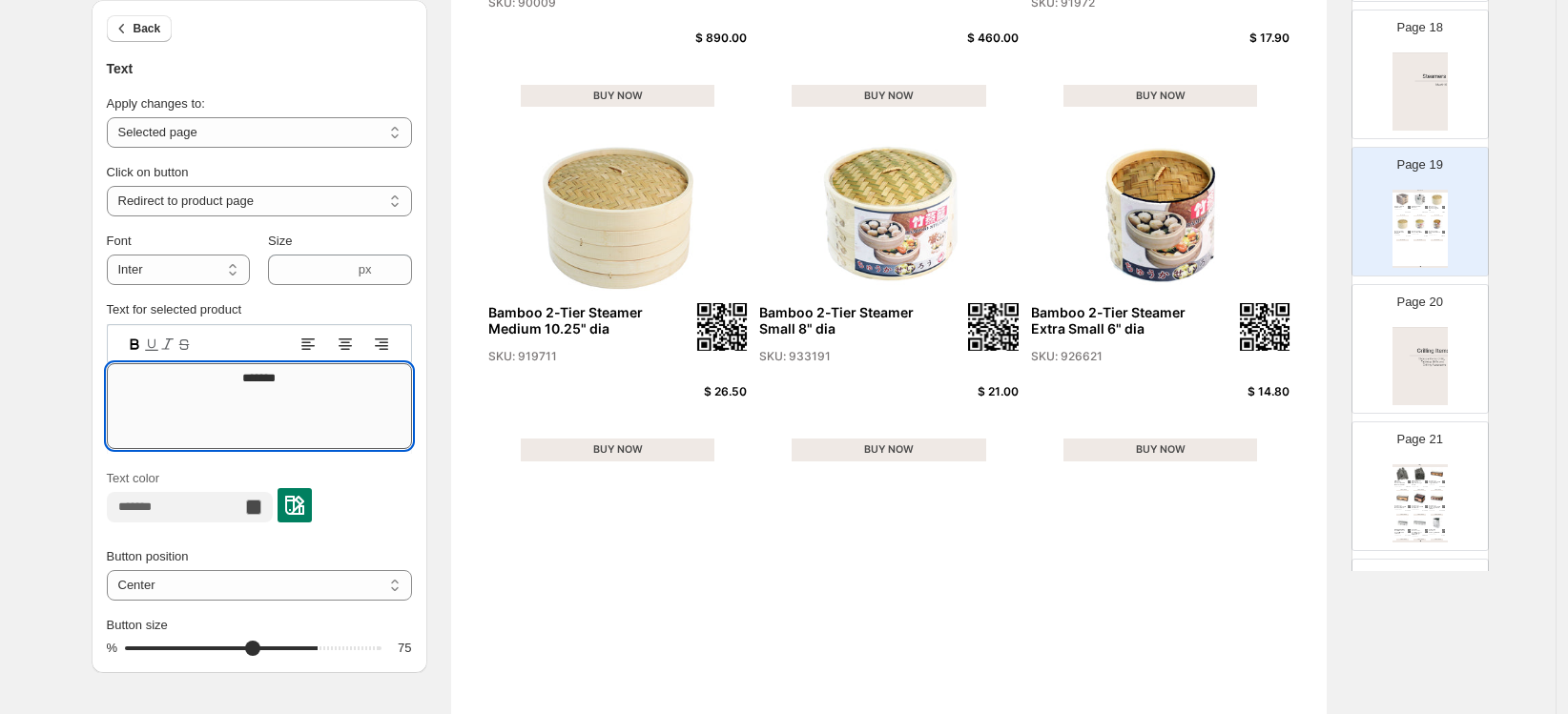 drag, startPoint x: 314, startPoint y: 377, endPoint x: 155, endPoint y: 366, distance: 159.38005 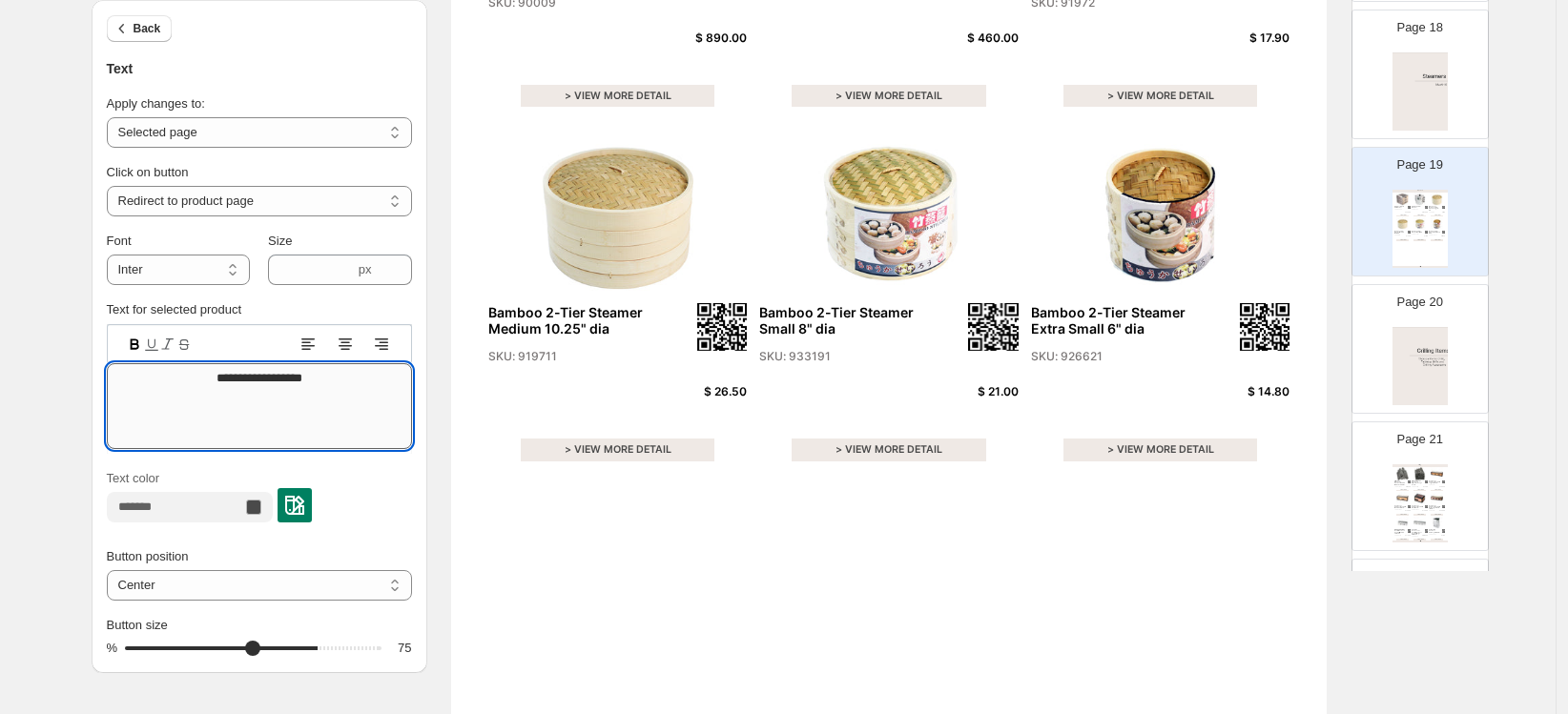 type on "**********" 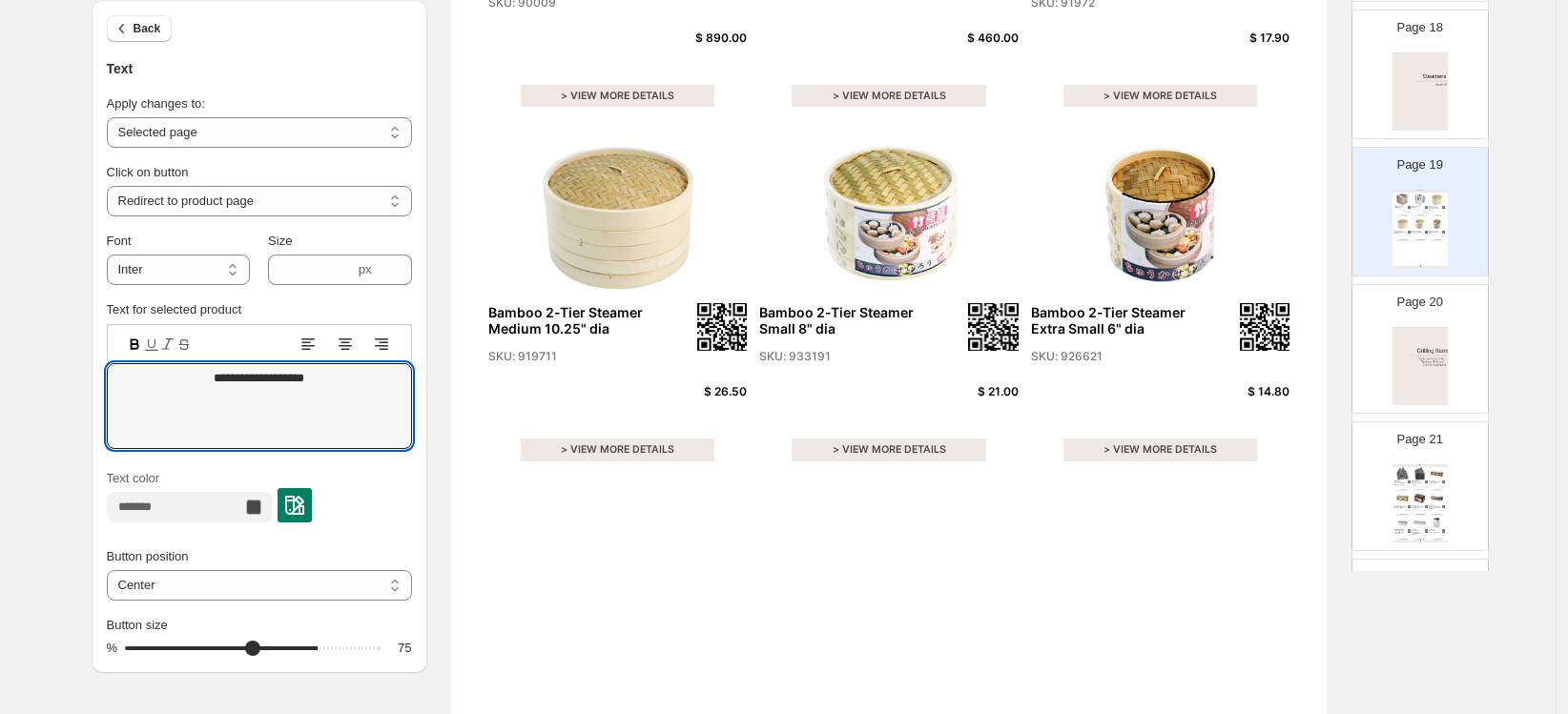 click at bounding box center [1402, 223] 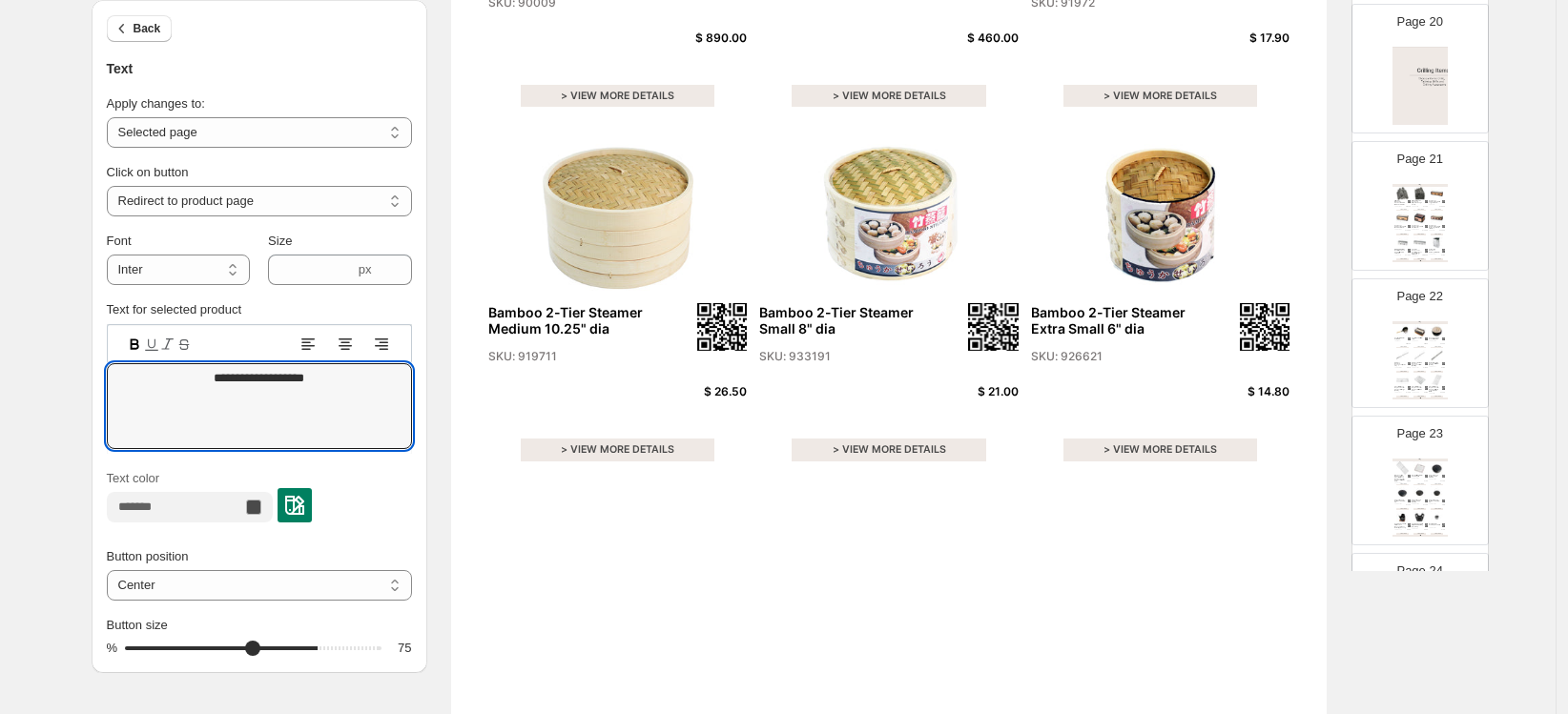 scroll, scrollTop: 2725, scrollLeft: 0, axis: vertical 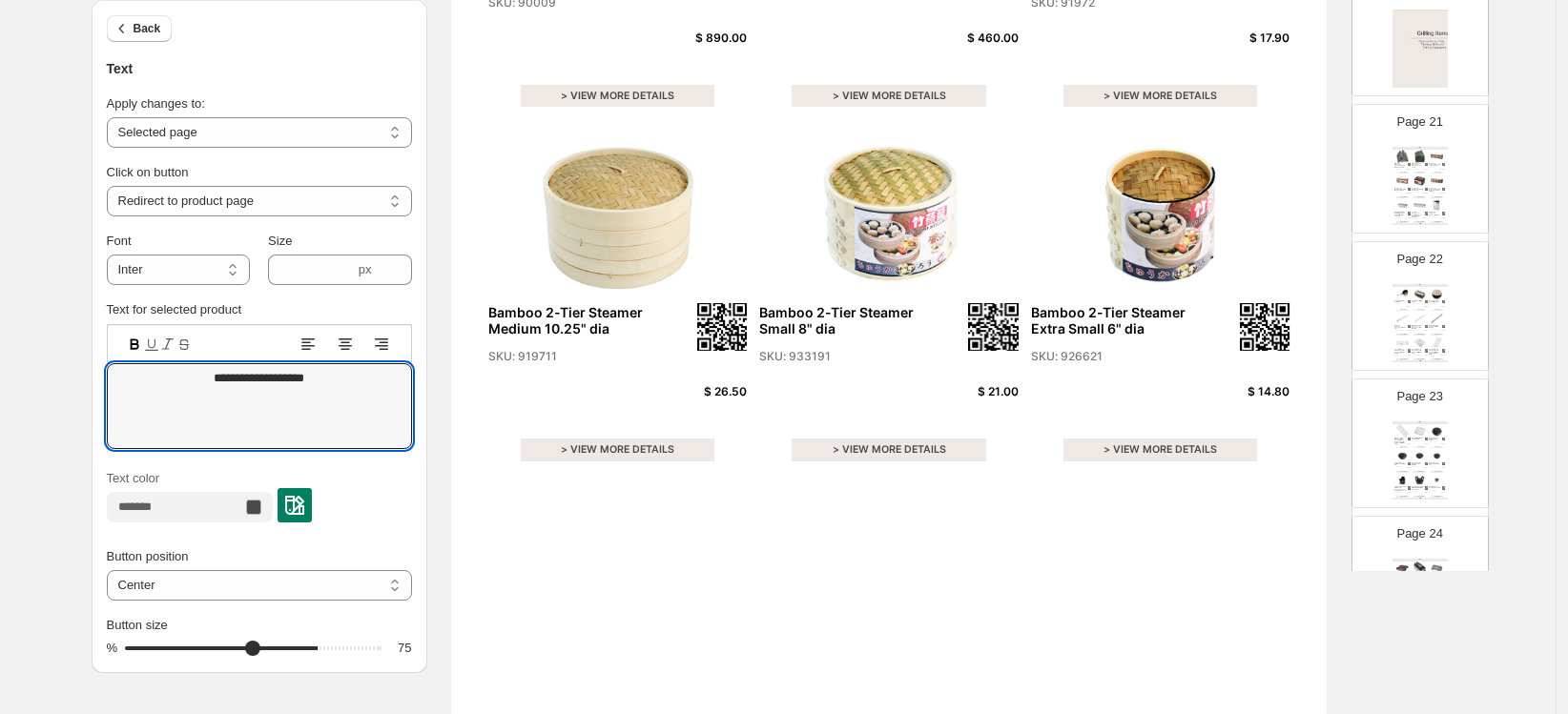 click at bounding box center [1402, 342] 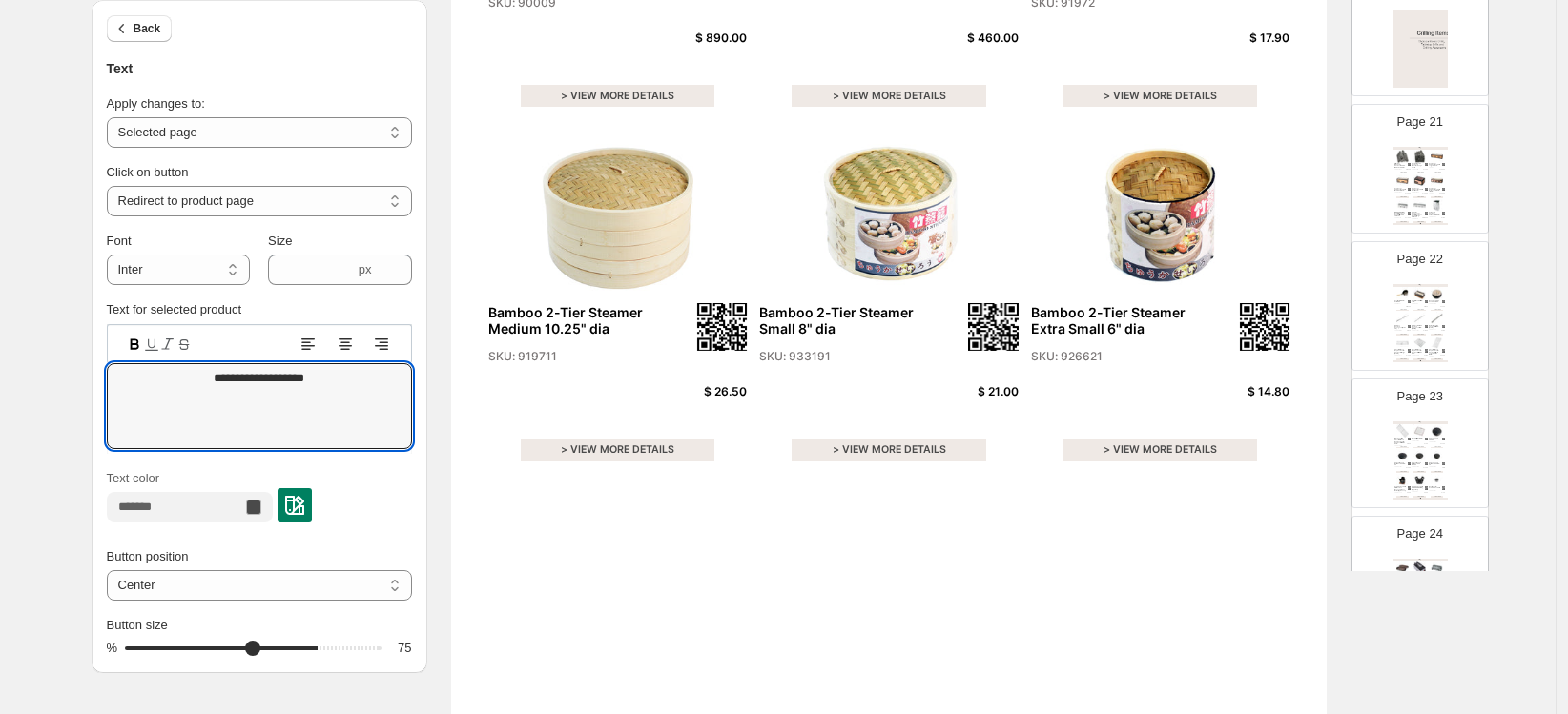 type on "**" 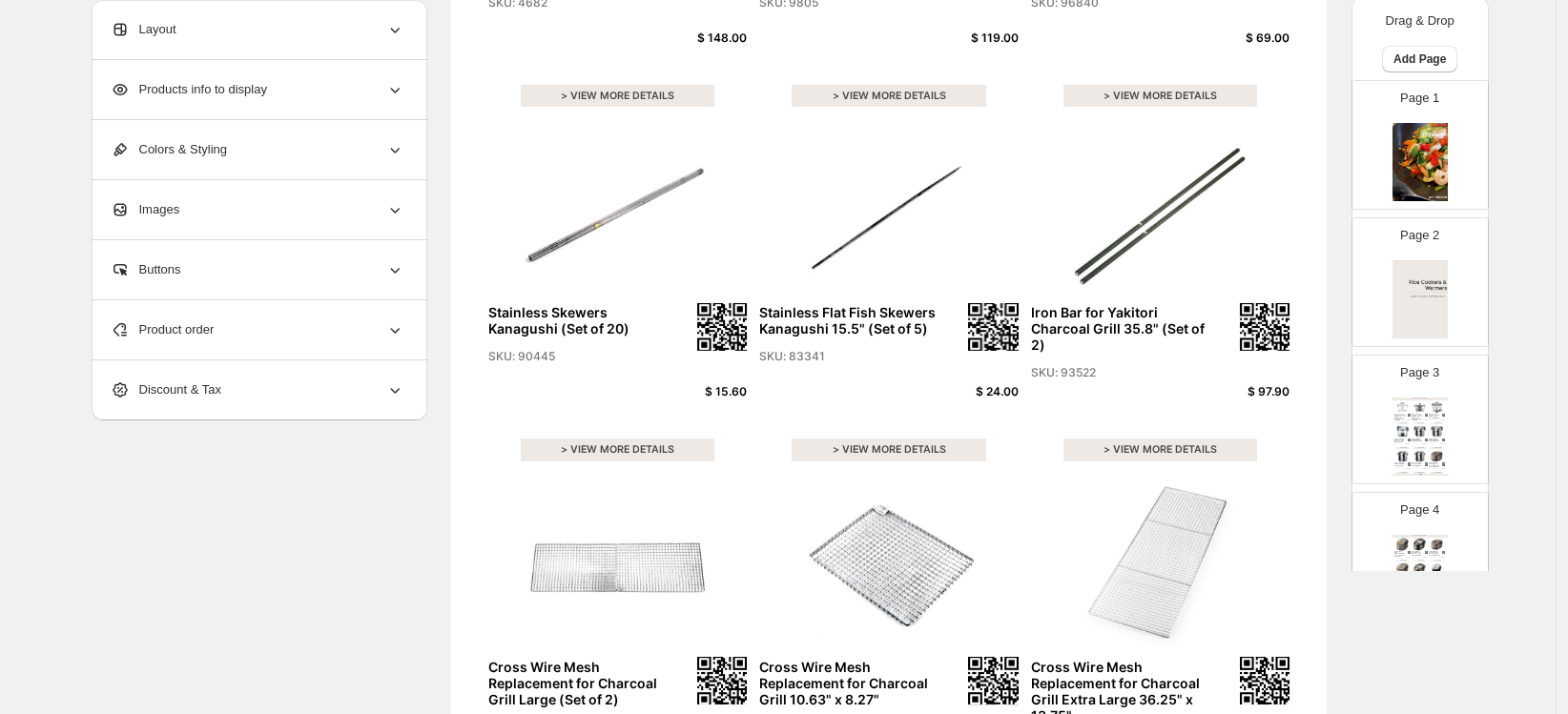 scroll, scrollTop: 0, scrollLeft: 0, axis: both 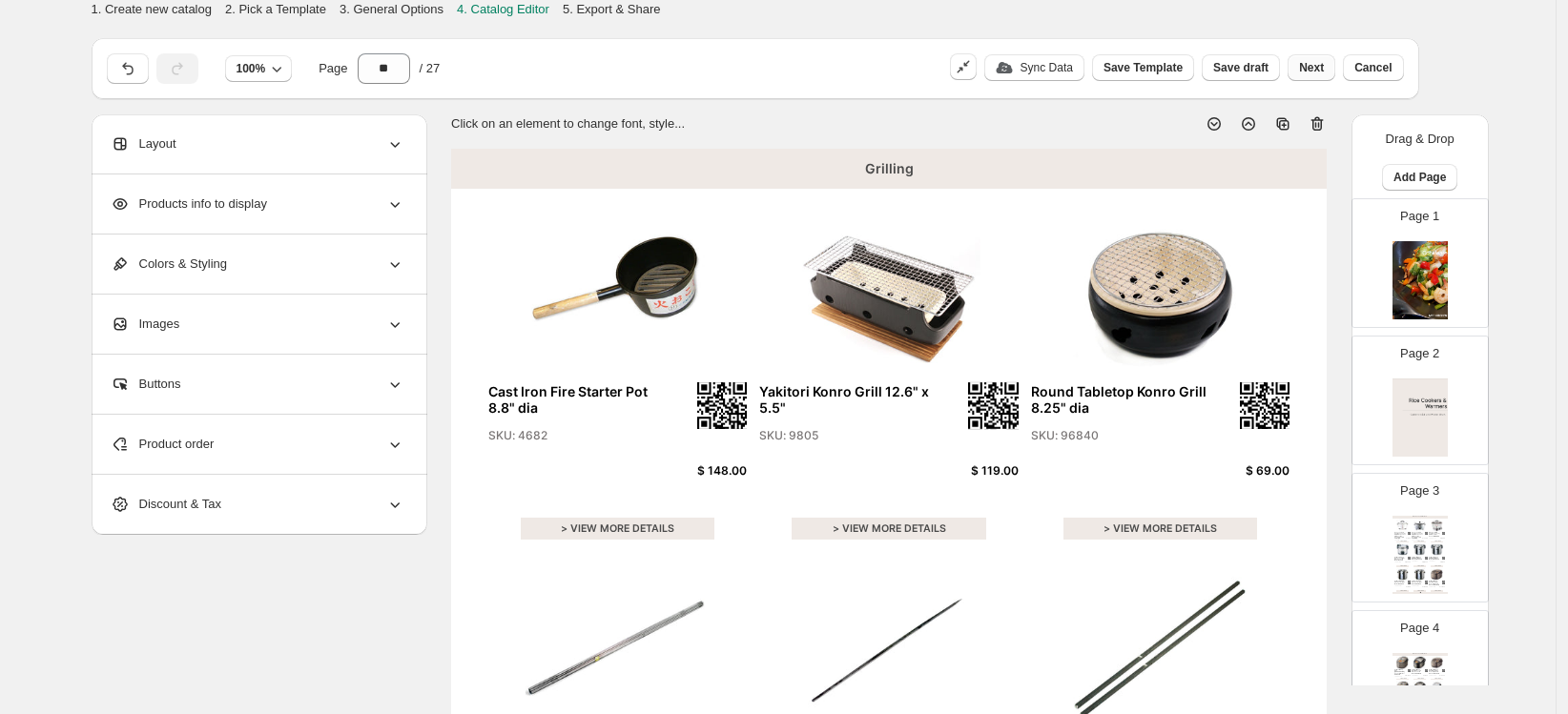 click on "Next" at bounding box center [1311, 68] 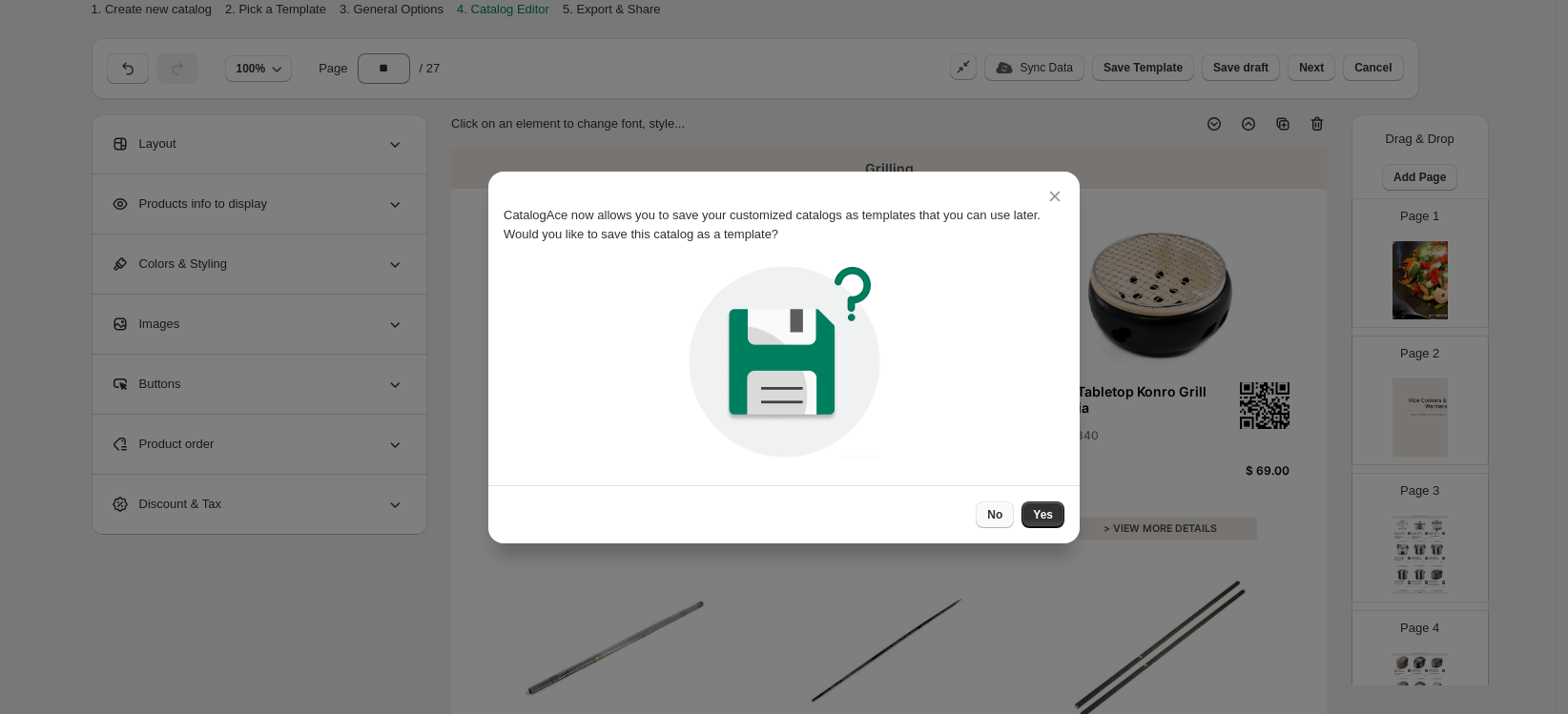click on "No" at bounding box center [995, 515] 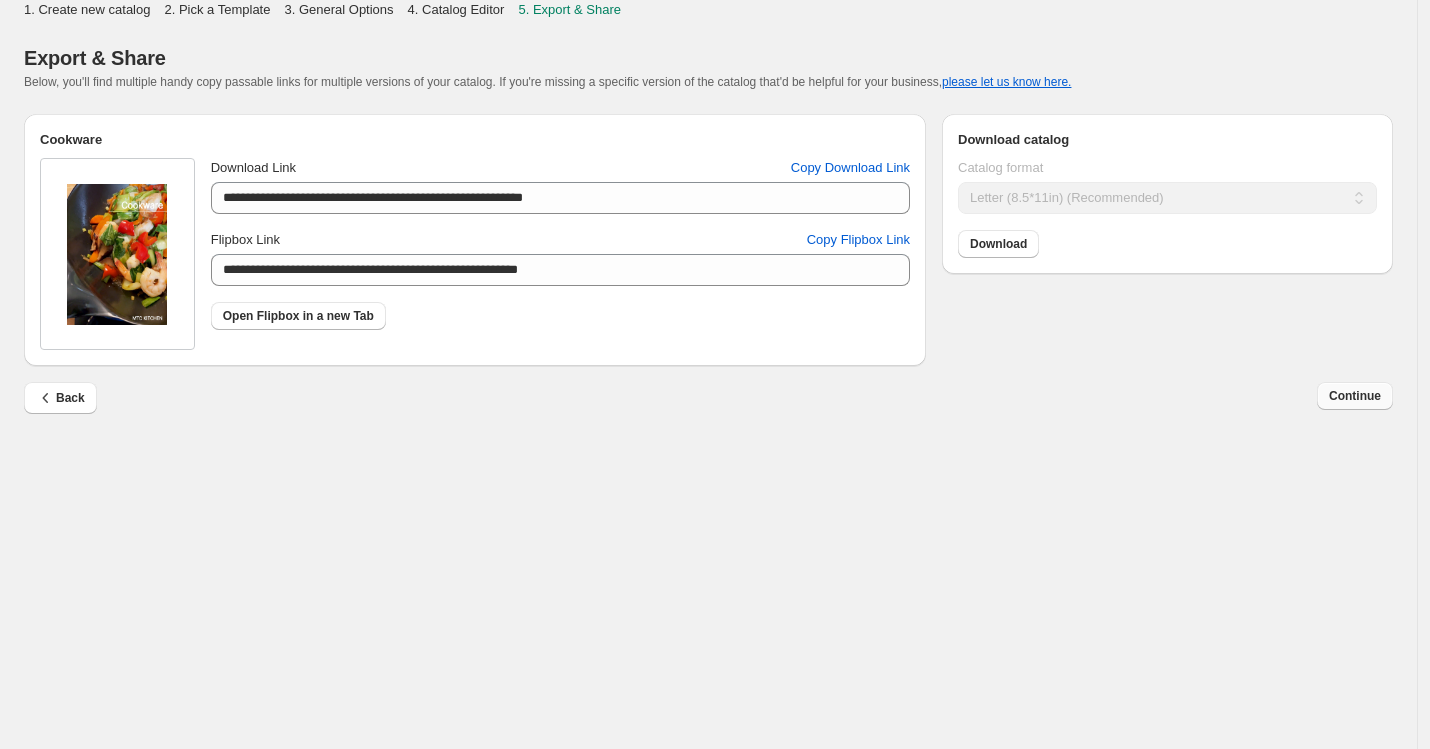 click on "Continue" at bounding box center [1355, 396] 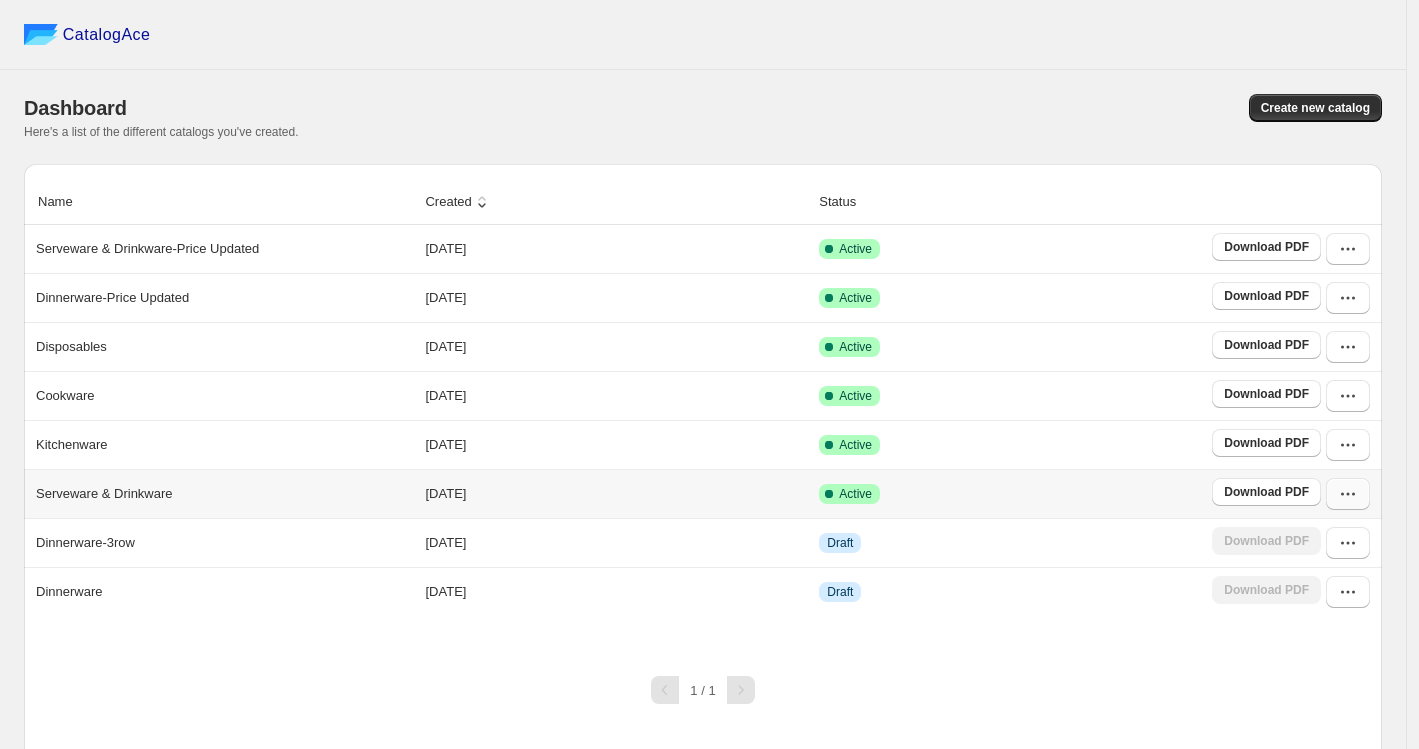 click 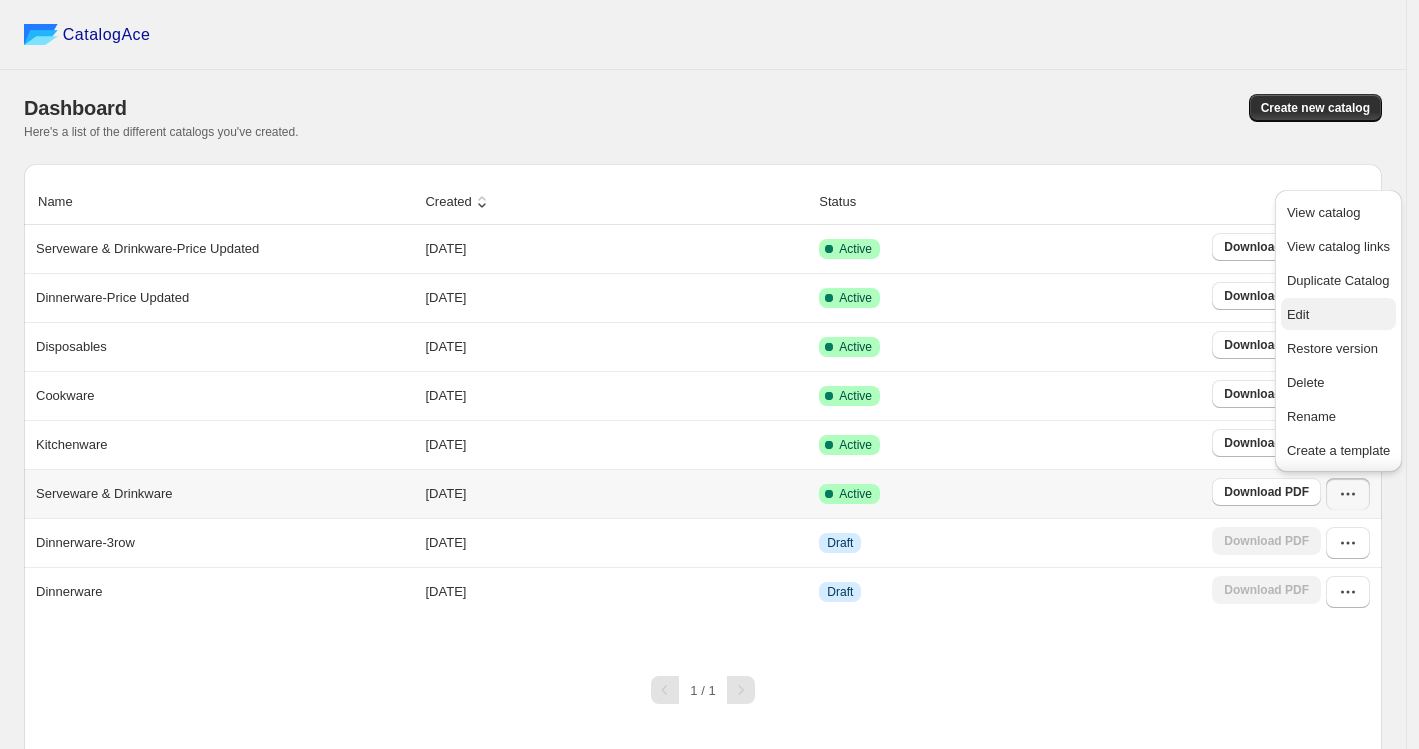 click on "Edit" at bounding box center (1338, 315) 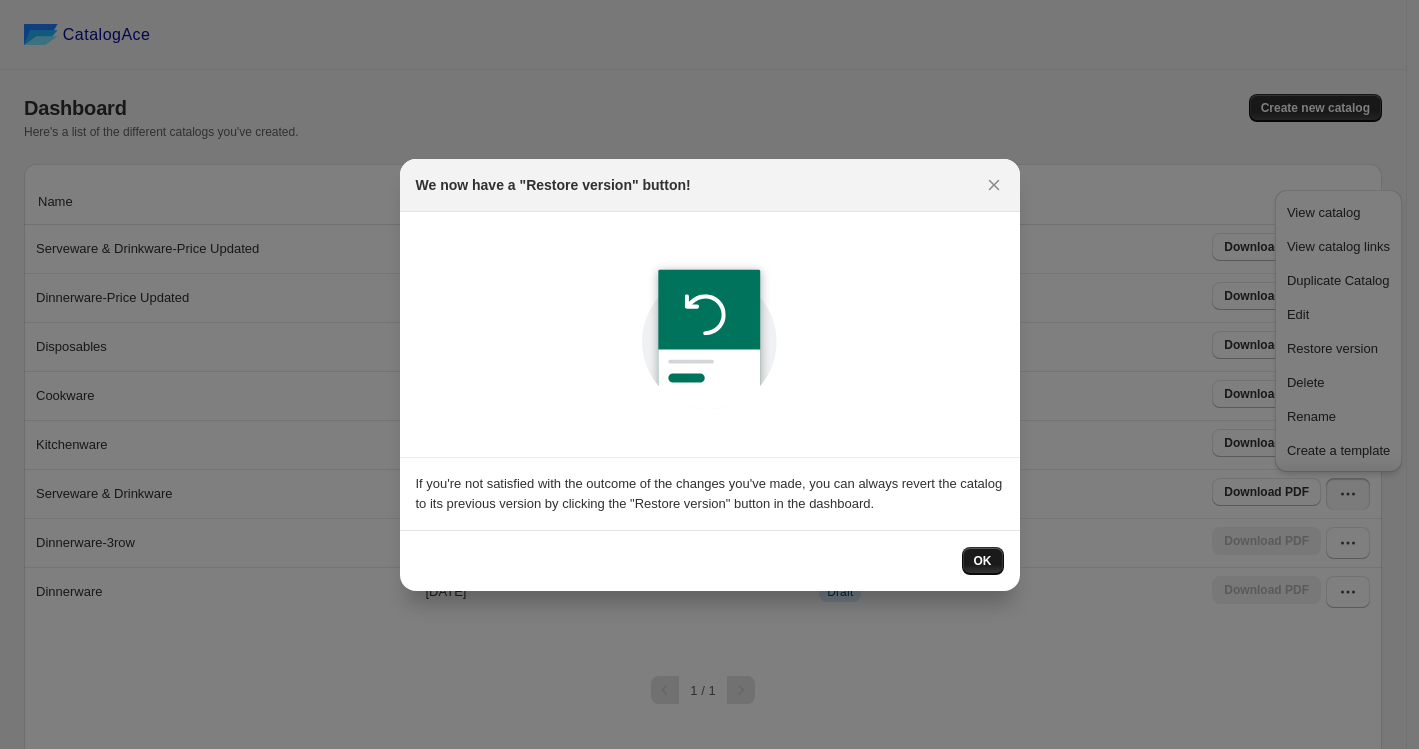 click on "OK" at bounding box center (983, 561) 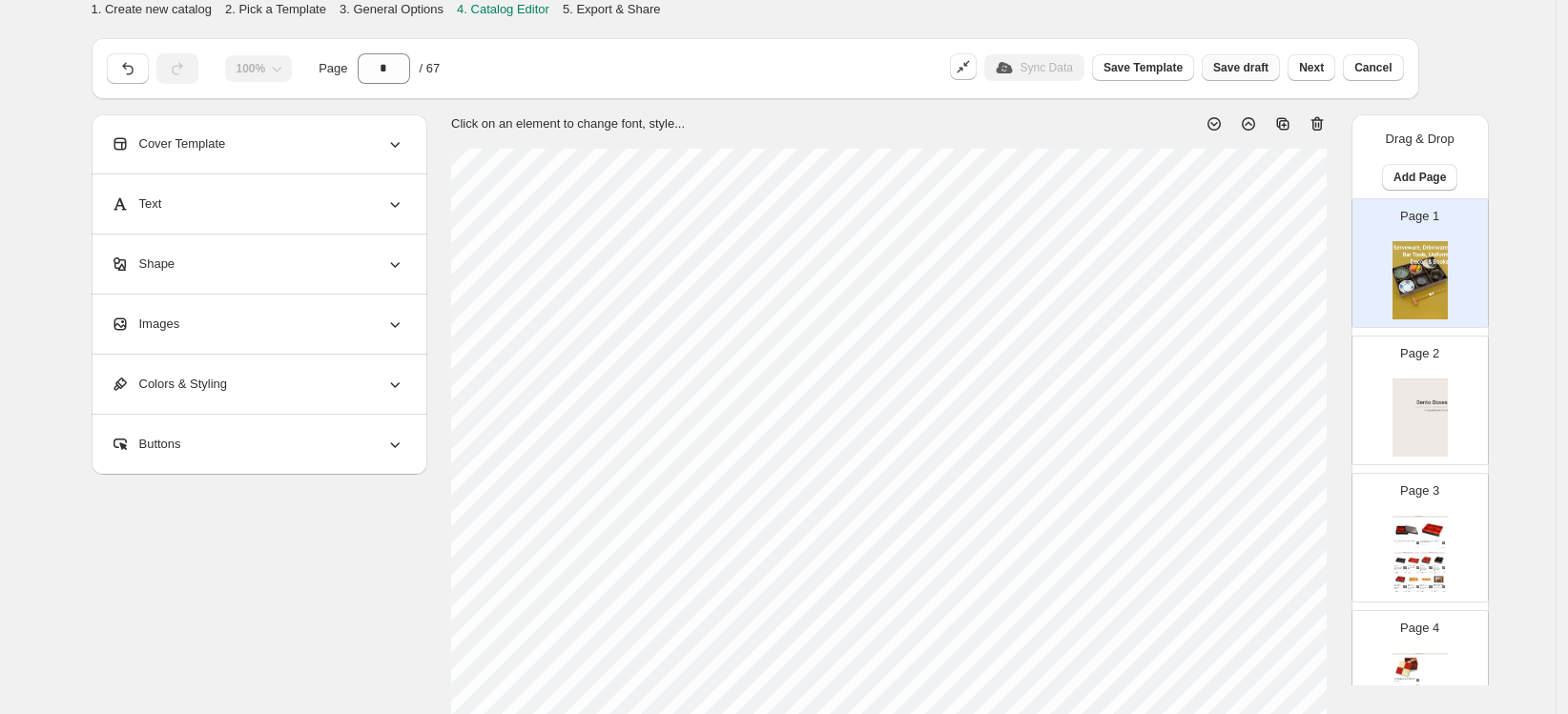 click on "Save draft" at bounding box center (1241, 68) 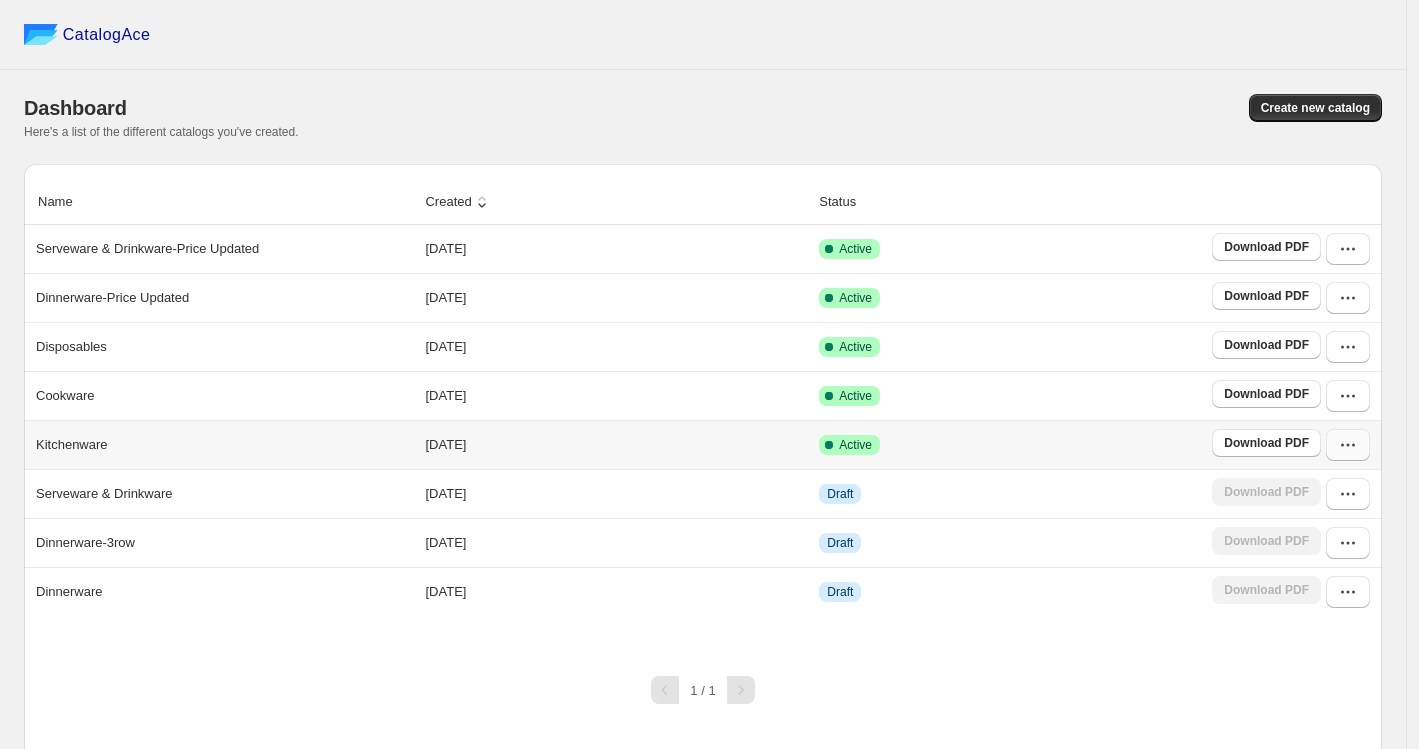 click 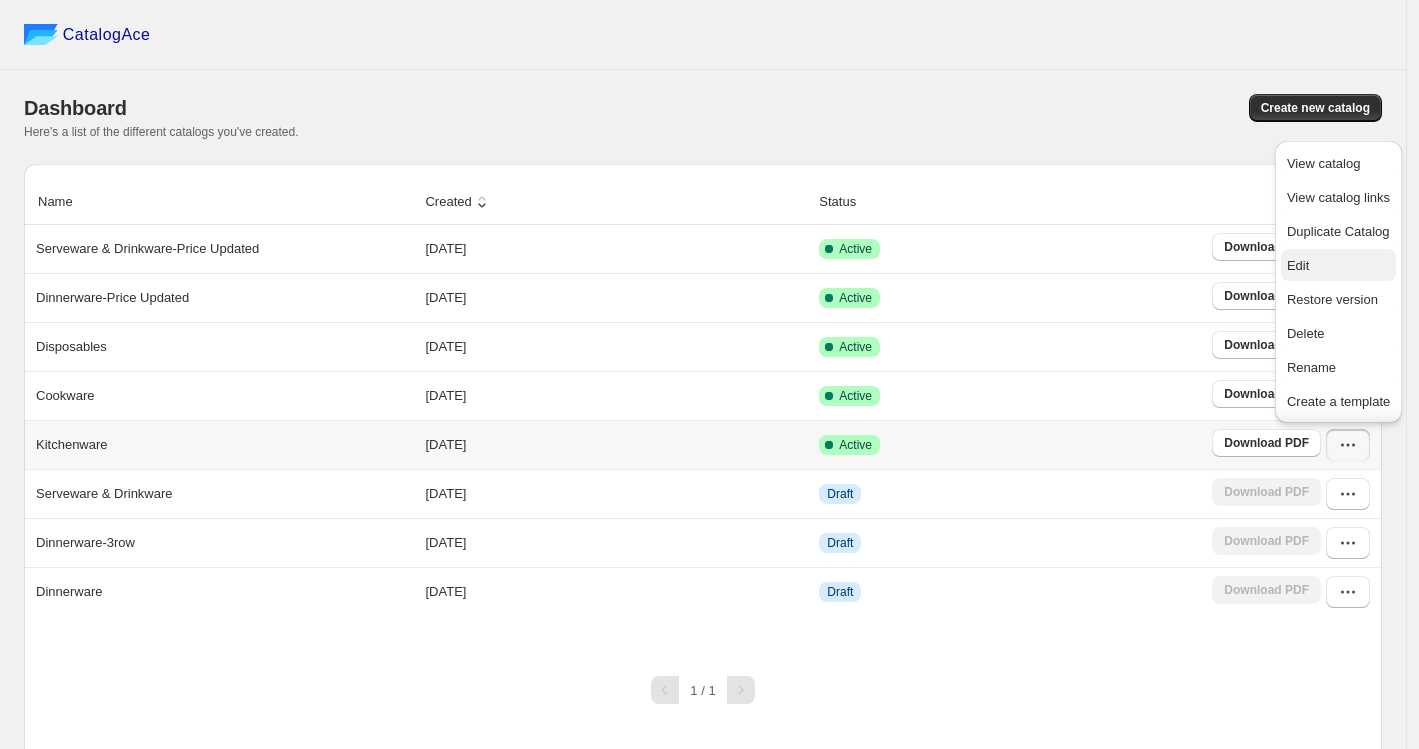 click on "Edit" at bounding box center [1338, 266] 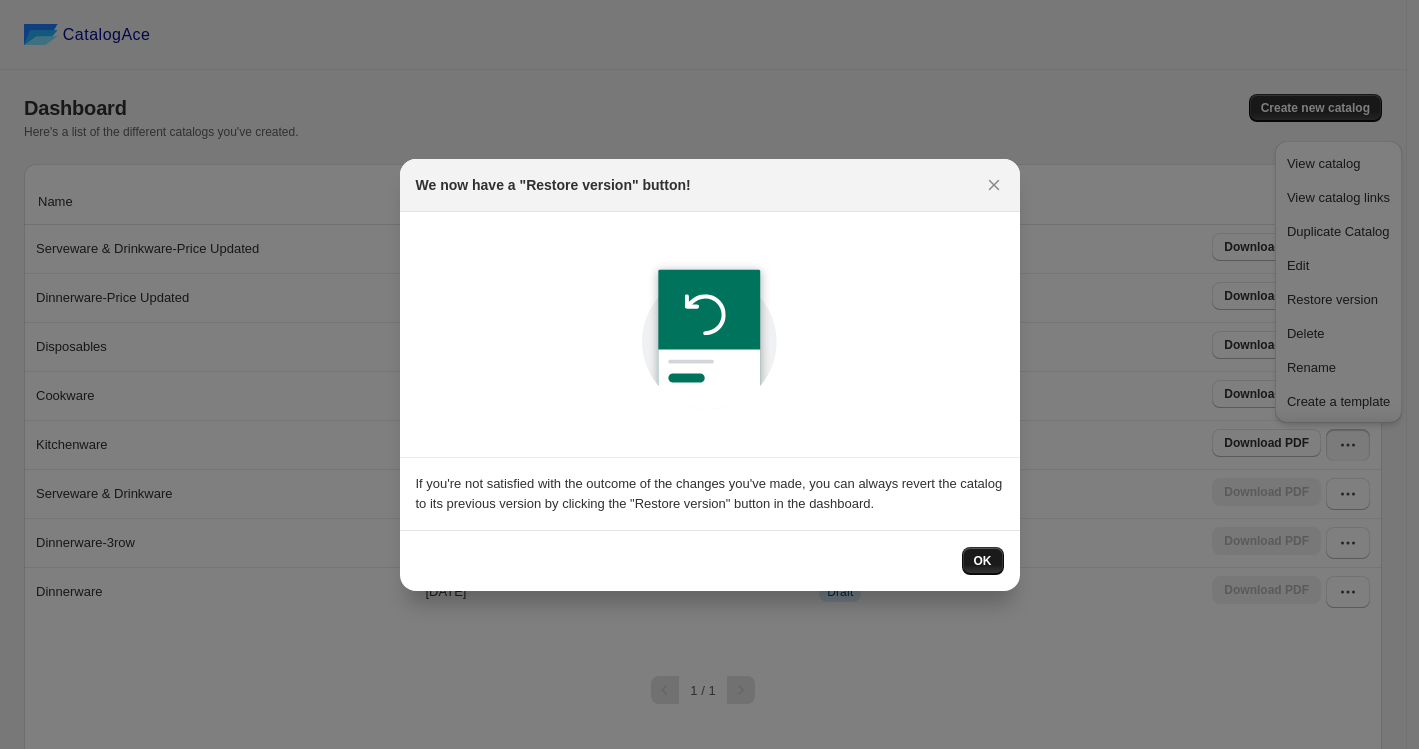 click on "OK" at bounding box center [983, 561] 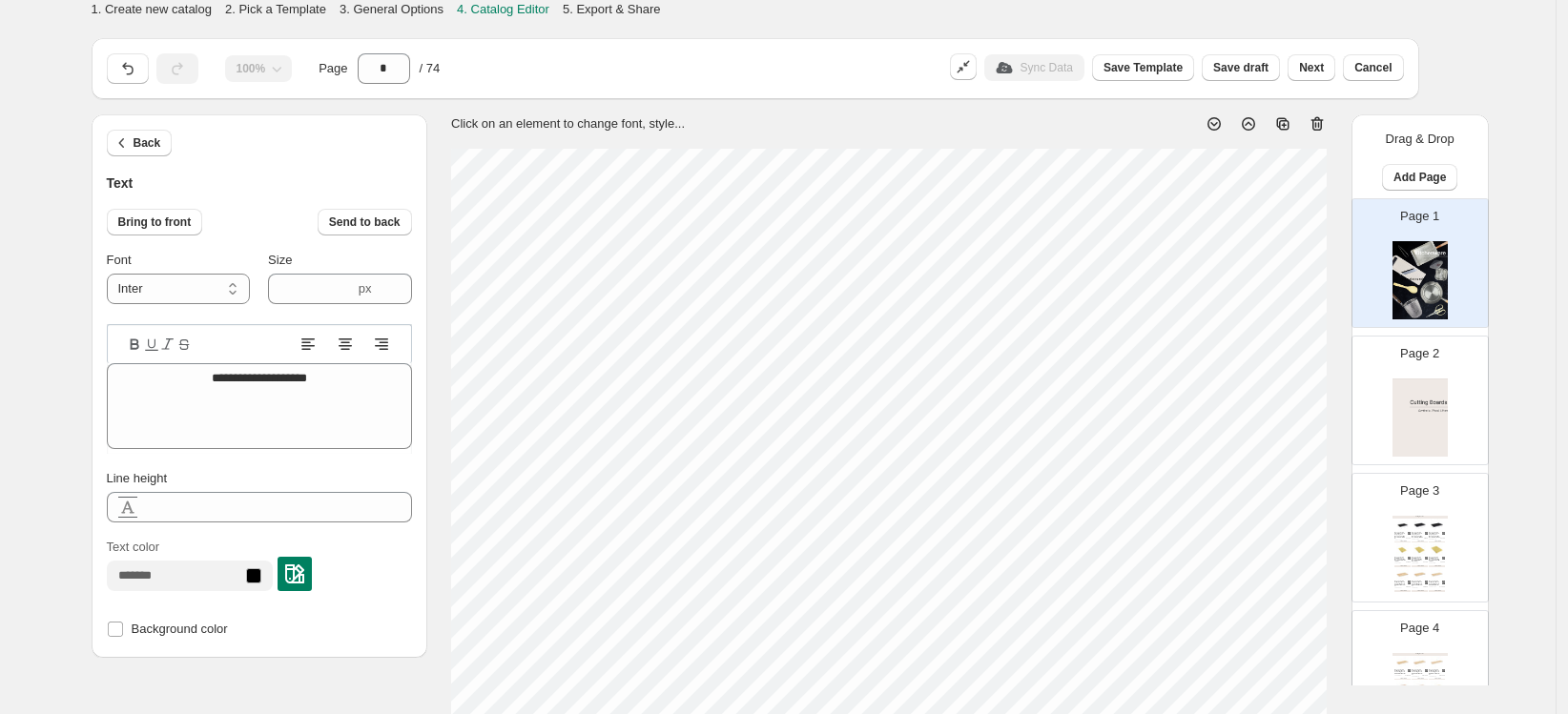 scroll, scrollTop: 644, scrollLeft: 0, axis: vertical 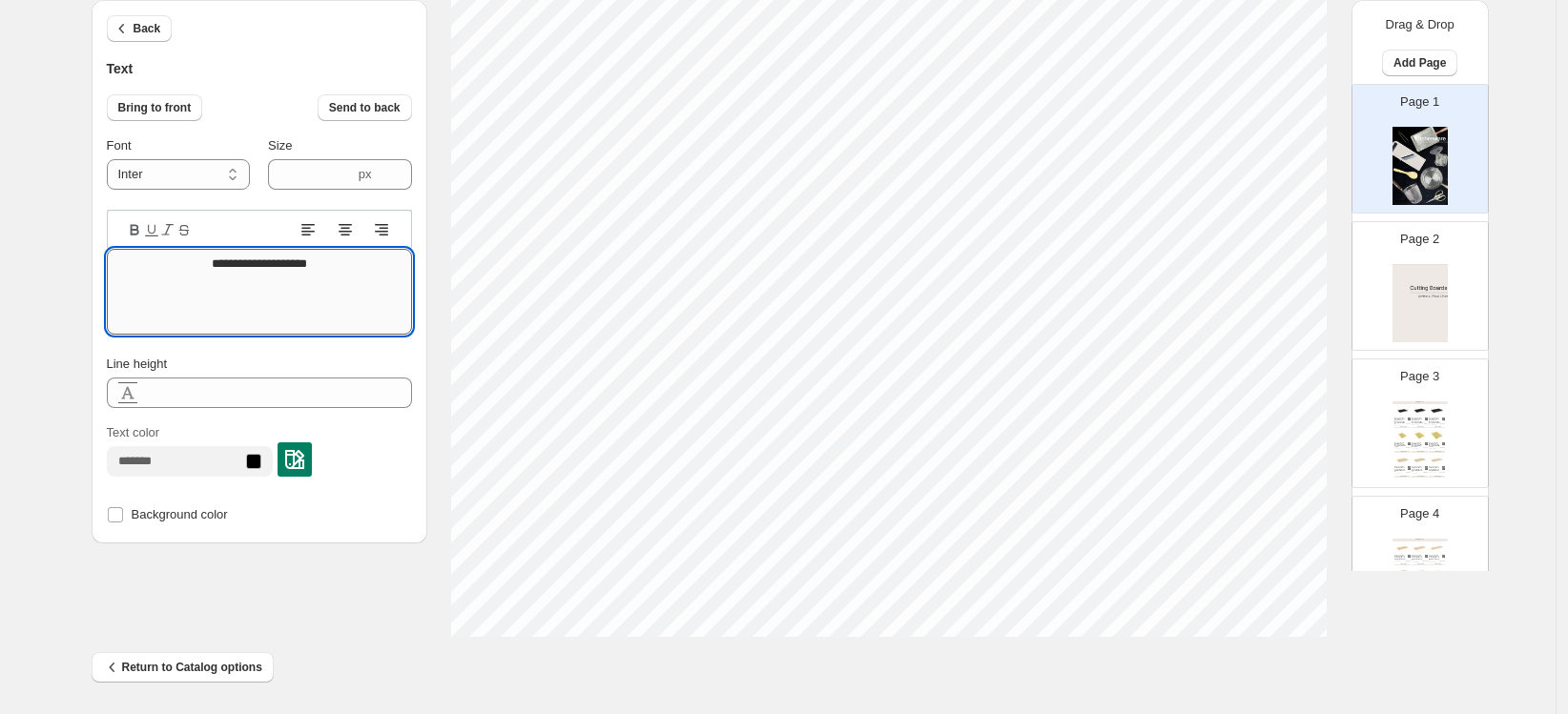 drag, startPoint x: 336, startPoint y: 263, endPoint x: 183, endPoint y: 252, distance: 153.39492 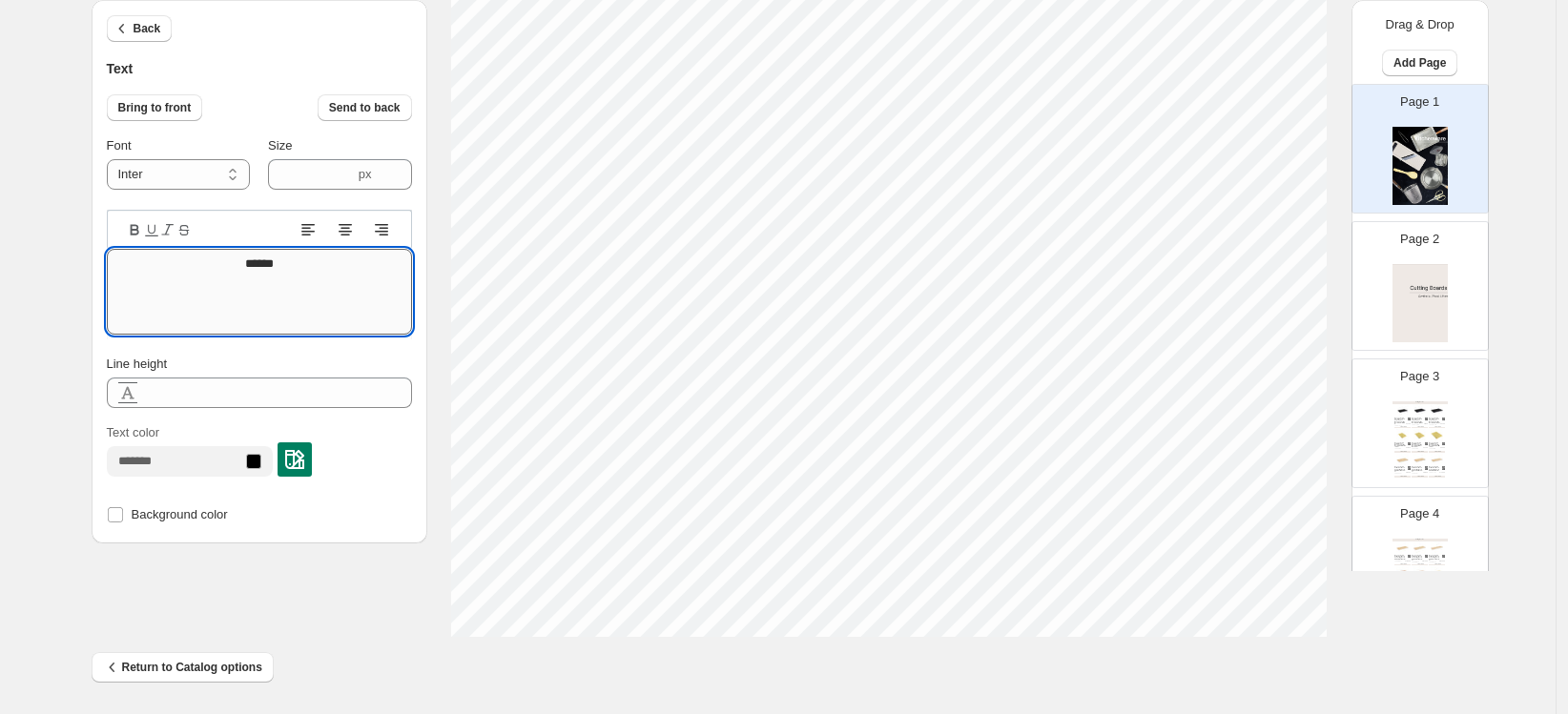 type on "*******" 